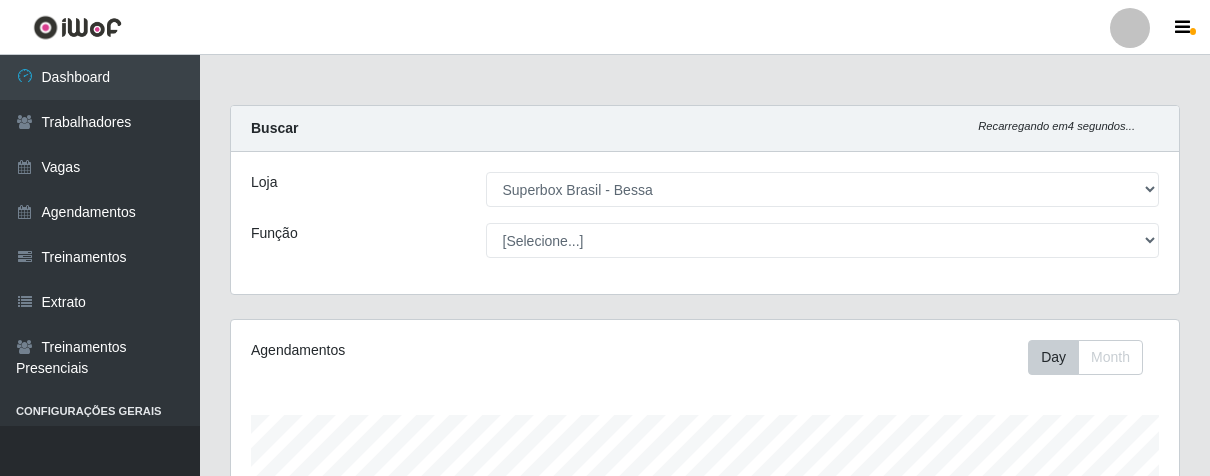 select on "206" 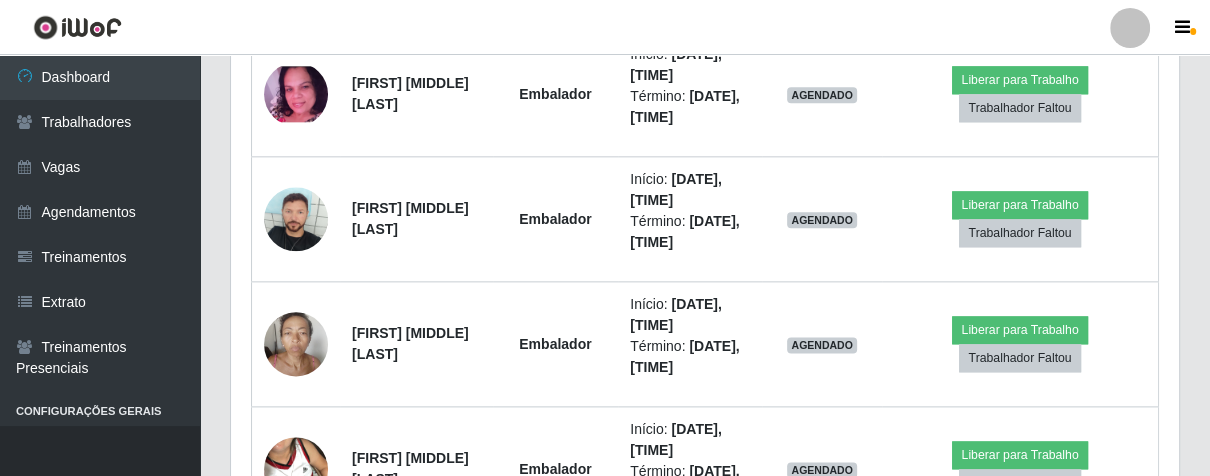 scroll, scrollTop: 1720, scrollLeft: 0, axis: vertical 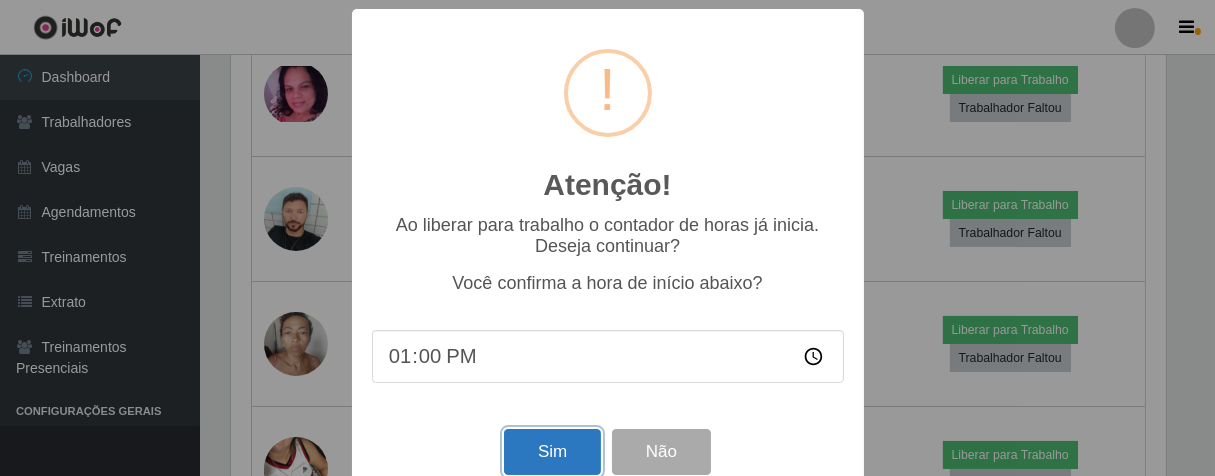 click on "Sim" at bounding box center [552, 452] 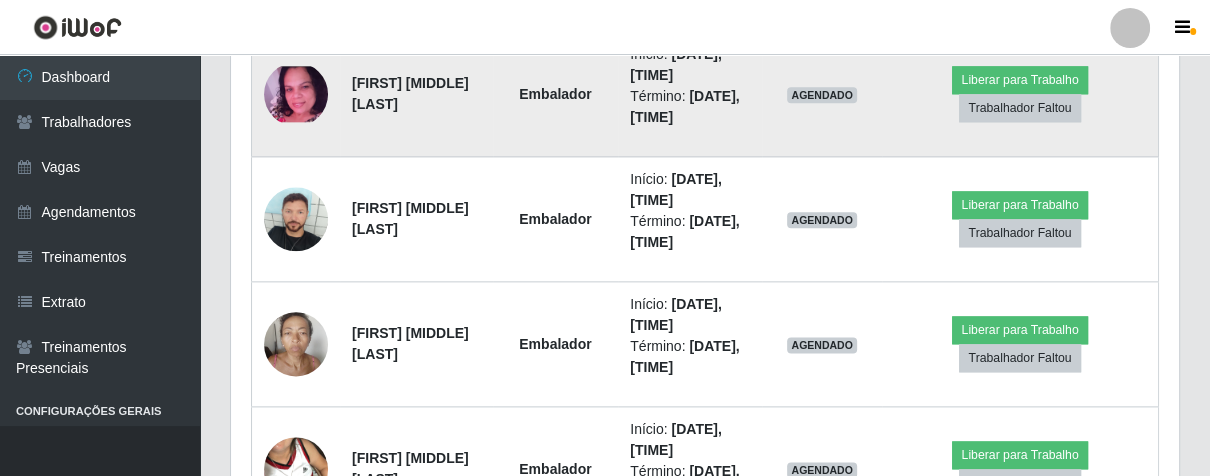scroll, scrollTop: 999584, scrollLeft: 999051, axis: both 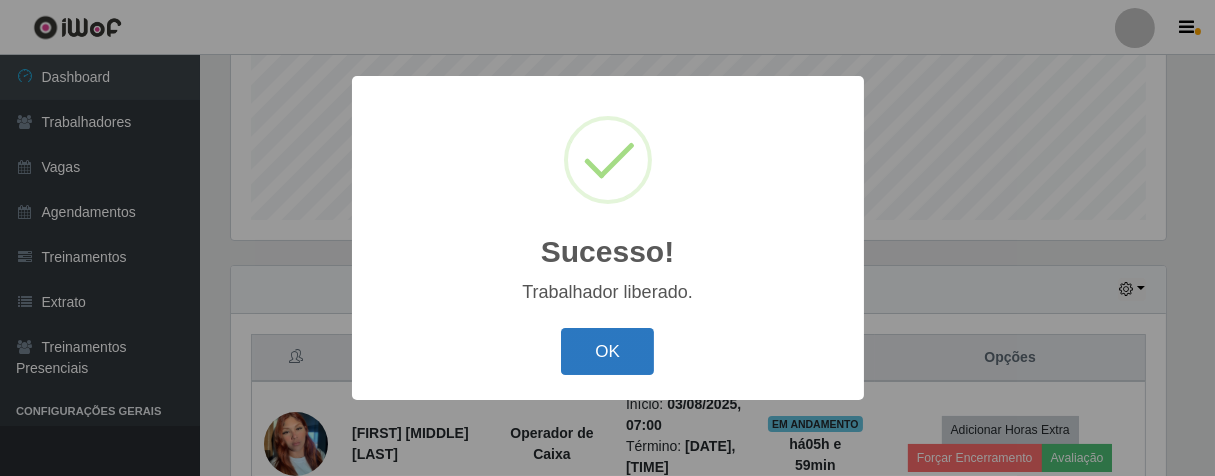 click on "OK" at bounding box center [607, 351] 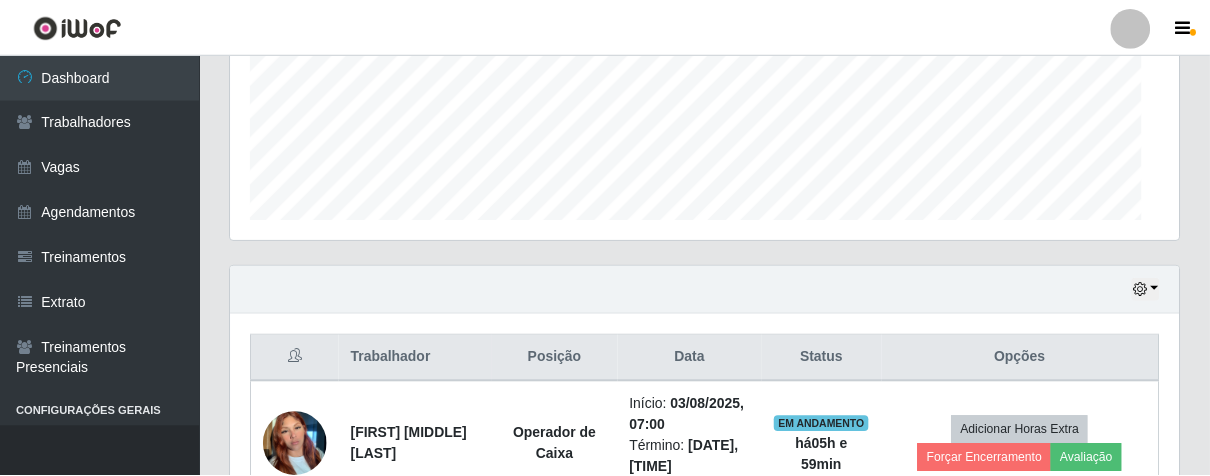 scroll, scrollTop: 828, scrollLeft: 0, axis: vertical 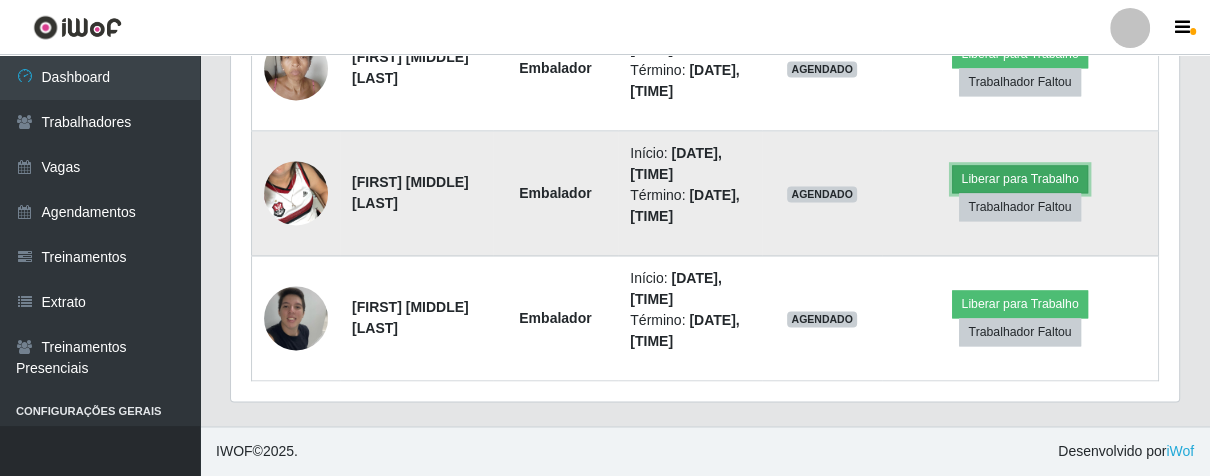click on "Liberar para Trabalho" at bounding box center [1019, 179] 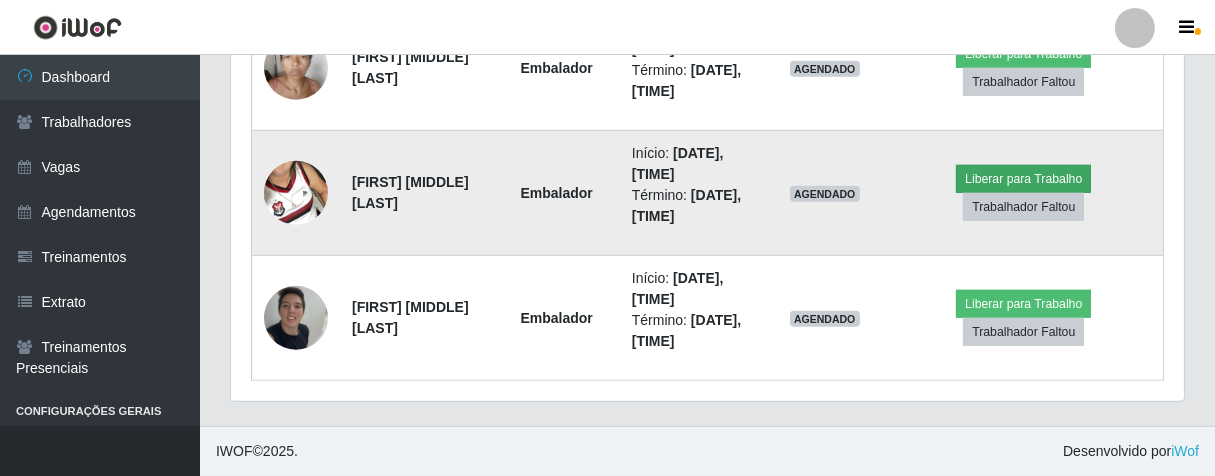 scroll, scrollTop: 999584, scrollLeft: 999064, axis: both 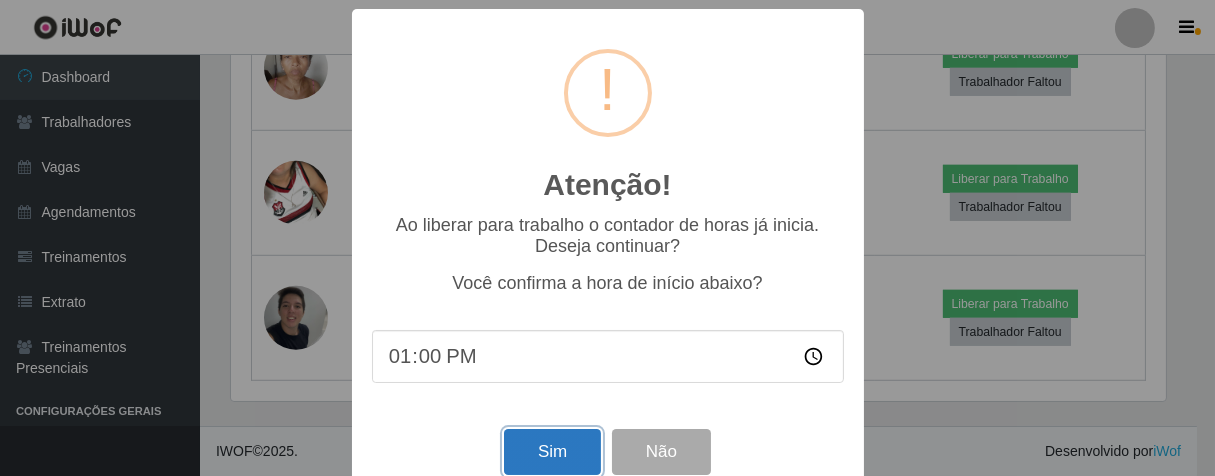 click on "Sim" at bounding box center (552, 452) 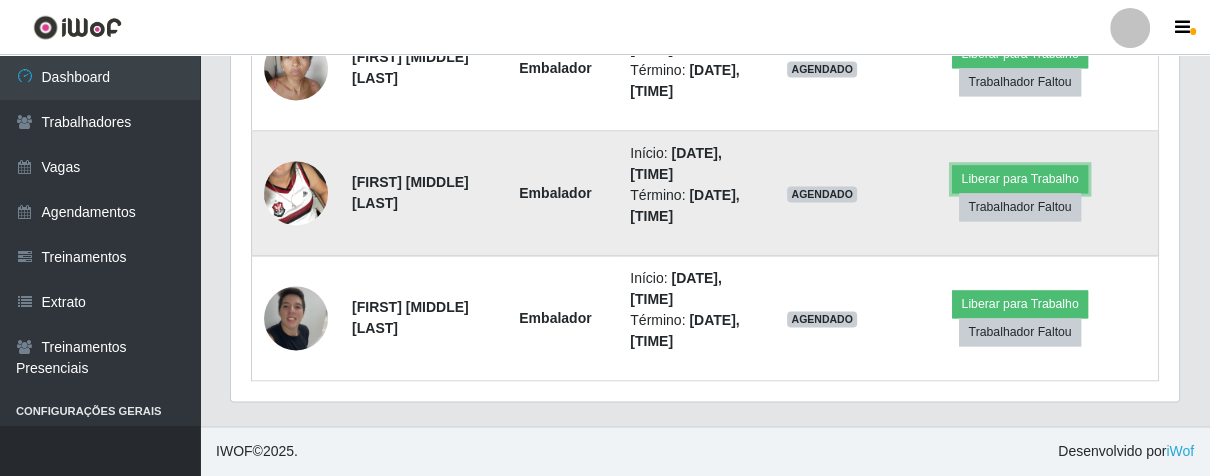 scroll, scrollTop: 999584, scrollLeft: 999051, axis: both 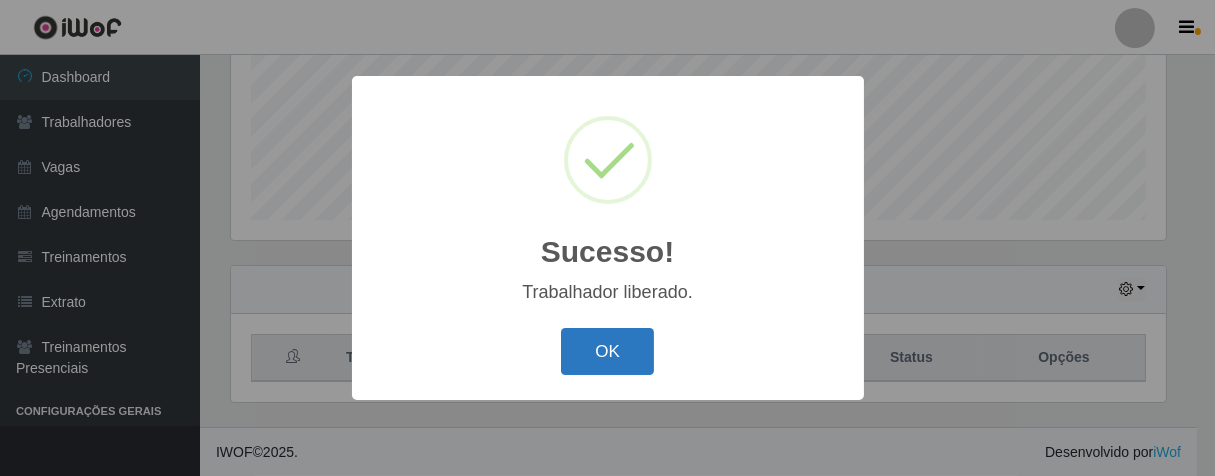 click on "OK" at bounding box center [607, 351] 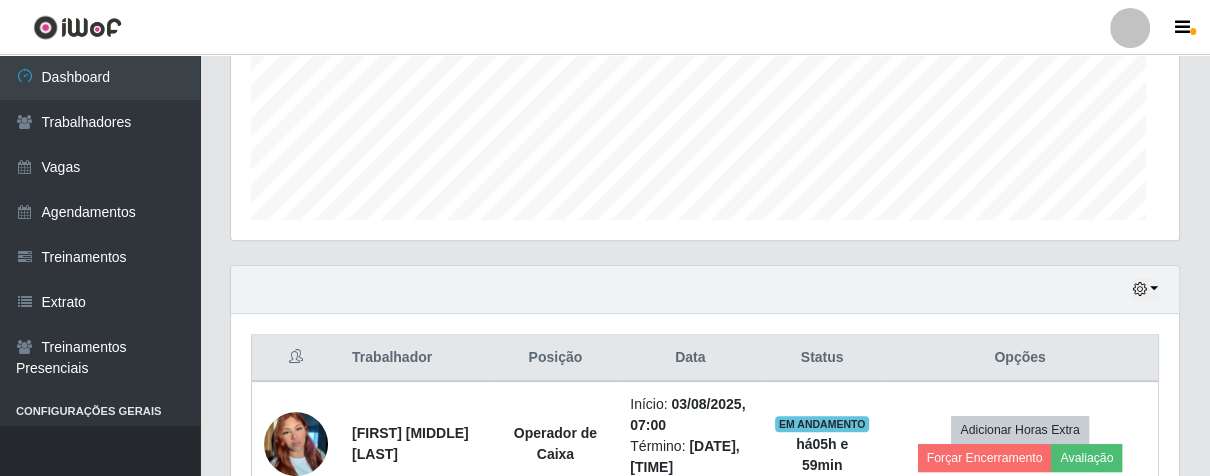 scroll, scrollTop: 999584, scrollLeft: 999051, axis: both 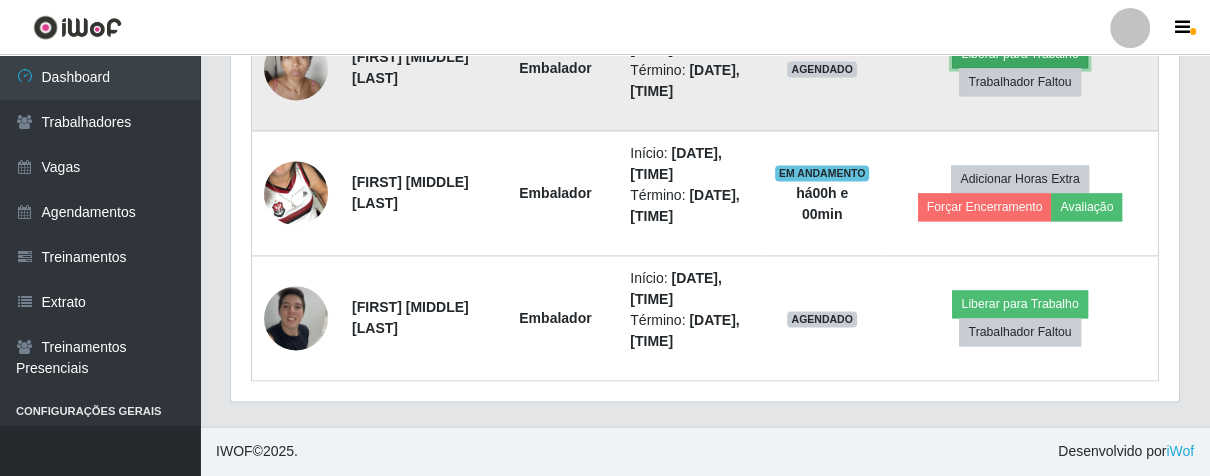 click on "Liberar para Trabalho" at bounding box center (1019, 54) 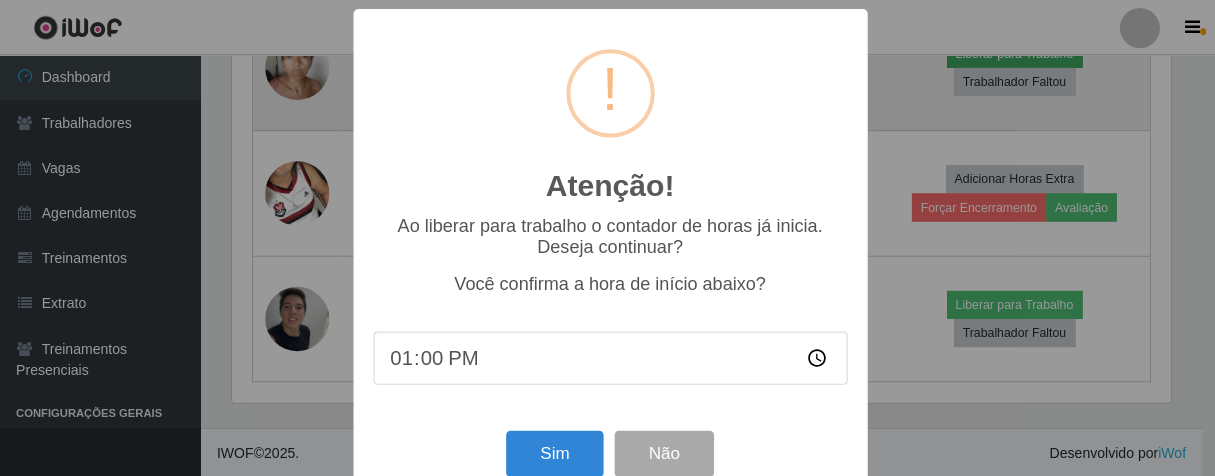 scroll, scrollTop: 999584, scrollLeft: 999064, axis: both 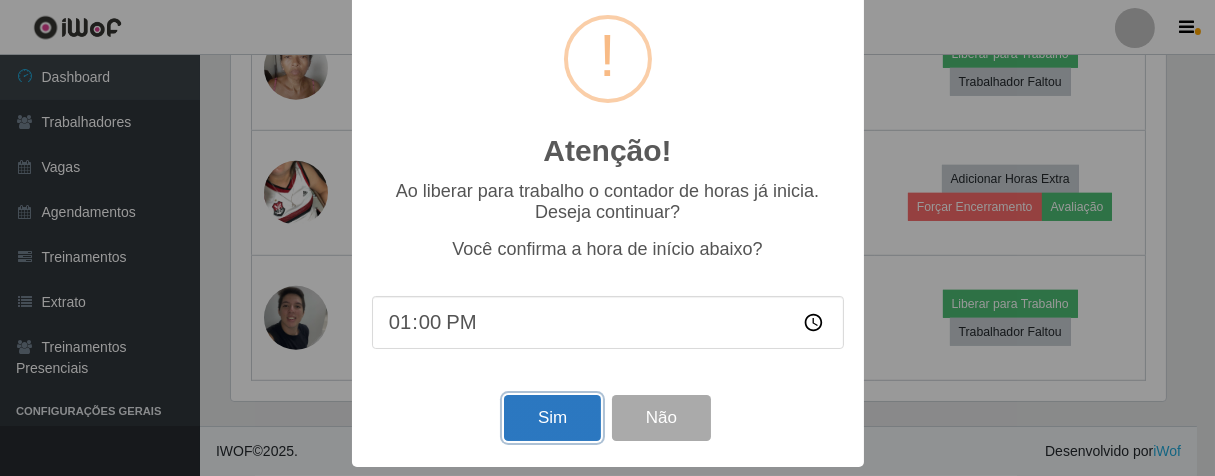 click on "Sim" at bounding box center [552, 418] 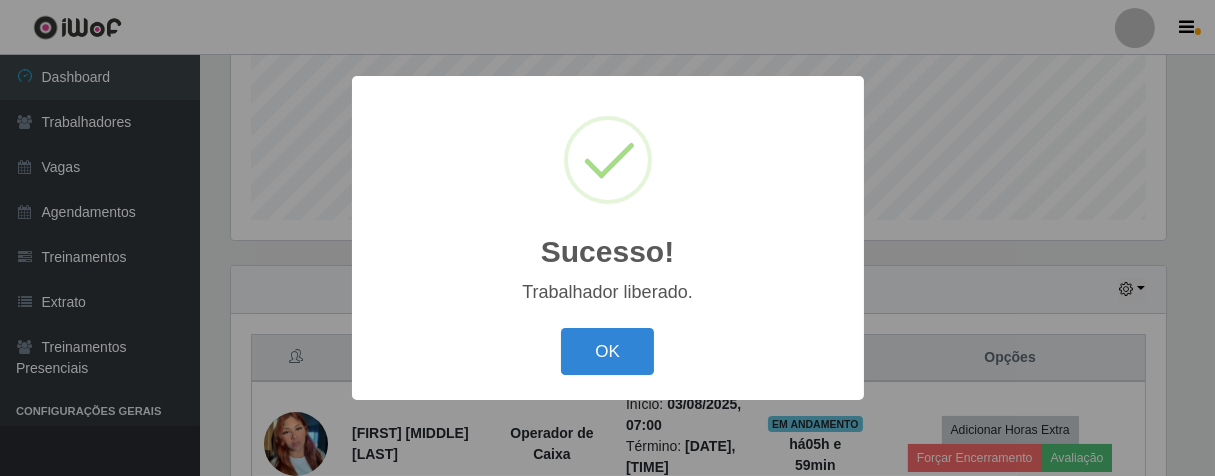 click on "OK" at bounding box center [607, 351] 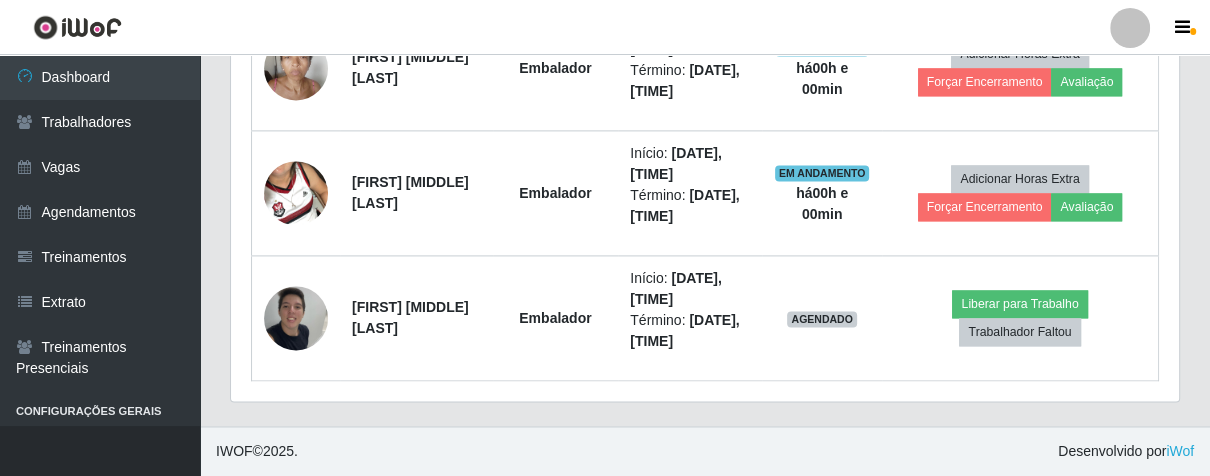 click on "Liberar para Trabalho" at bounding box center [1019, -71] 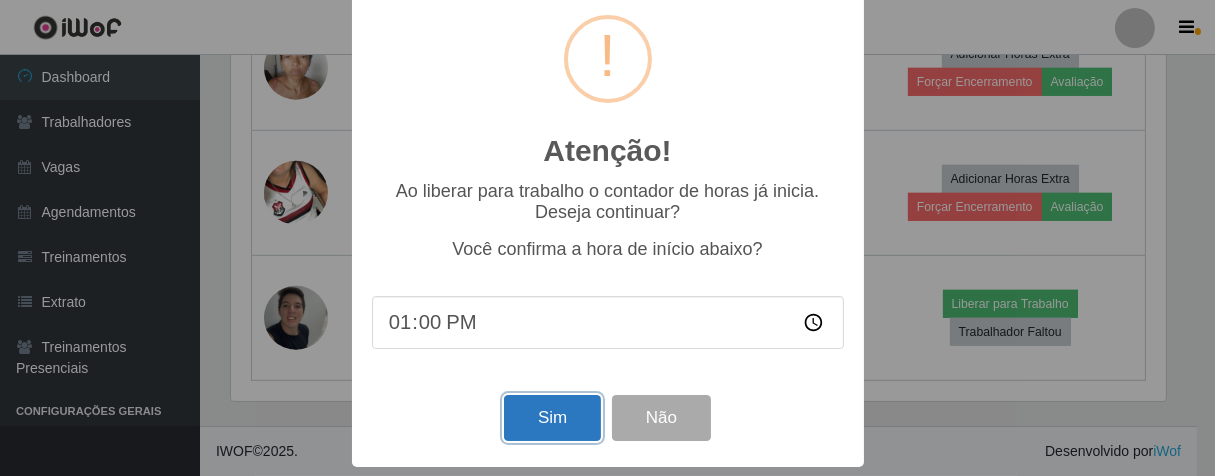 click on "Sim" at bounding box center [552, 418] 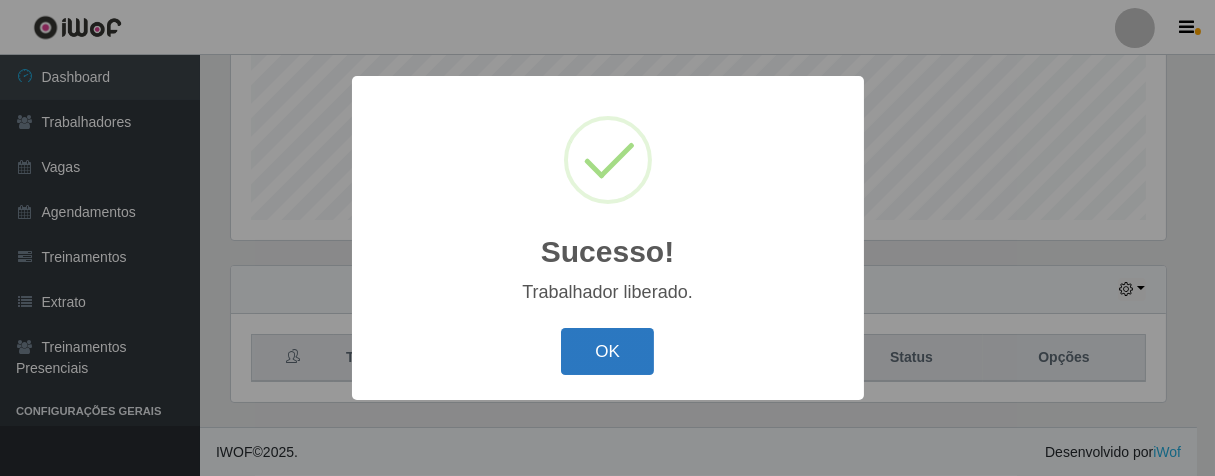 click on "OK" at bounding box center (607, 351) 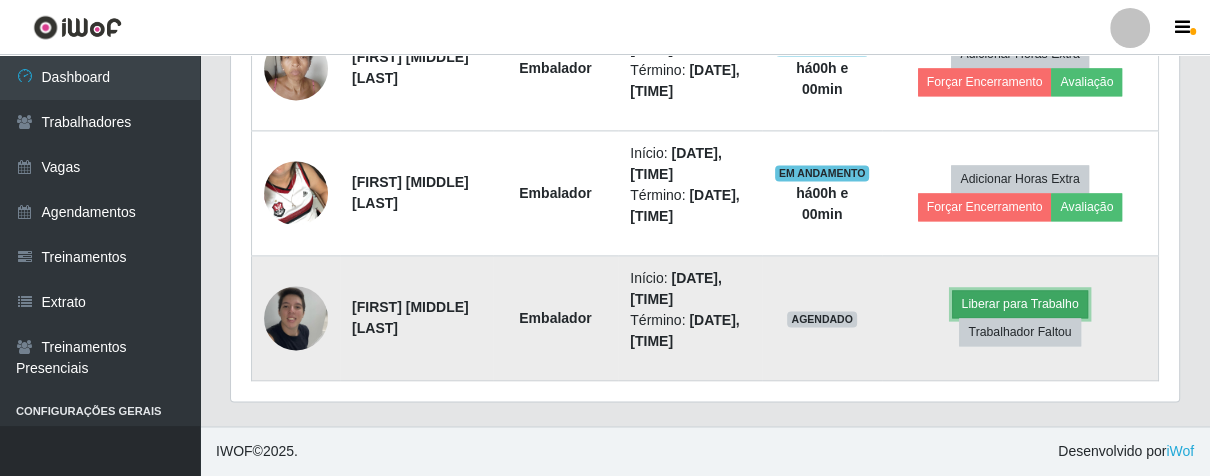 click on "Liberar para Trabalho" at bounding box center [1019, 304] 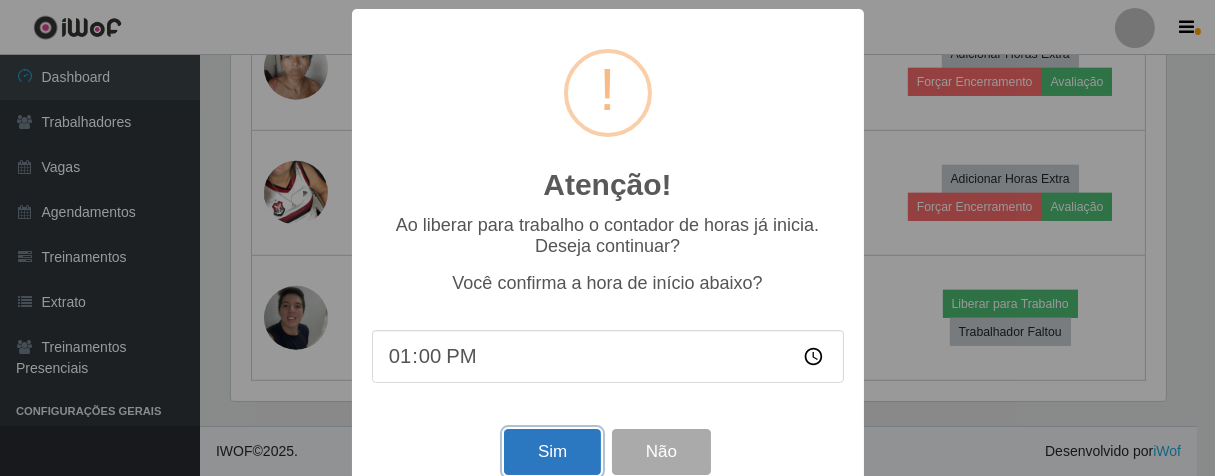 click on "Sim" at bounding box center [552, 452] 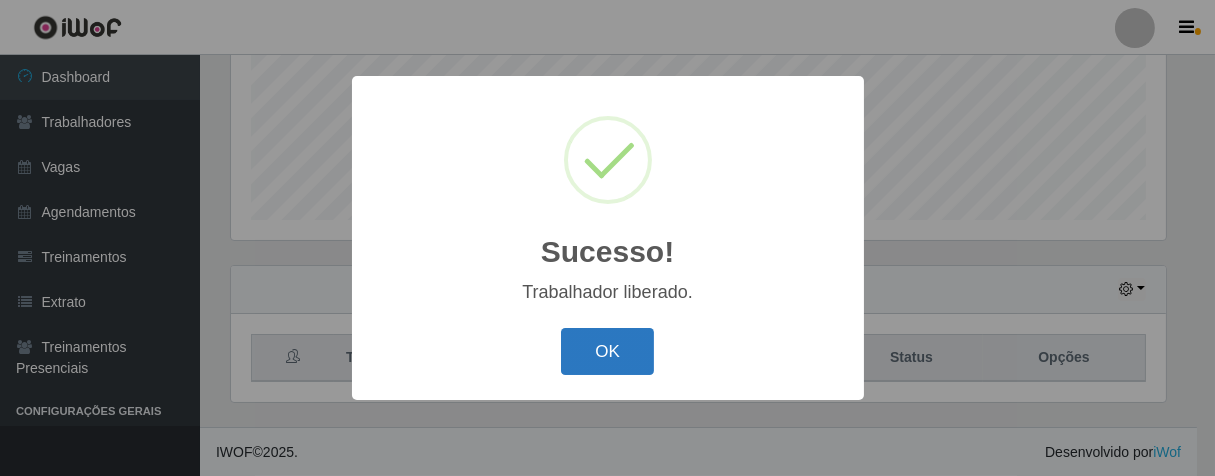 click on "OK" at bounding box center (607, 351) 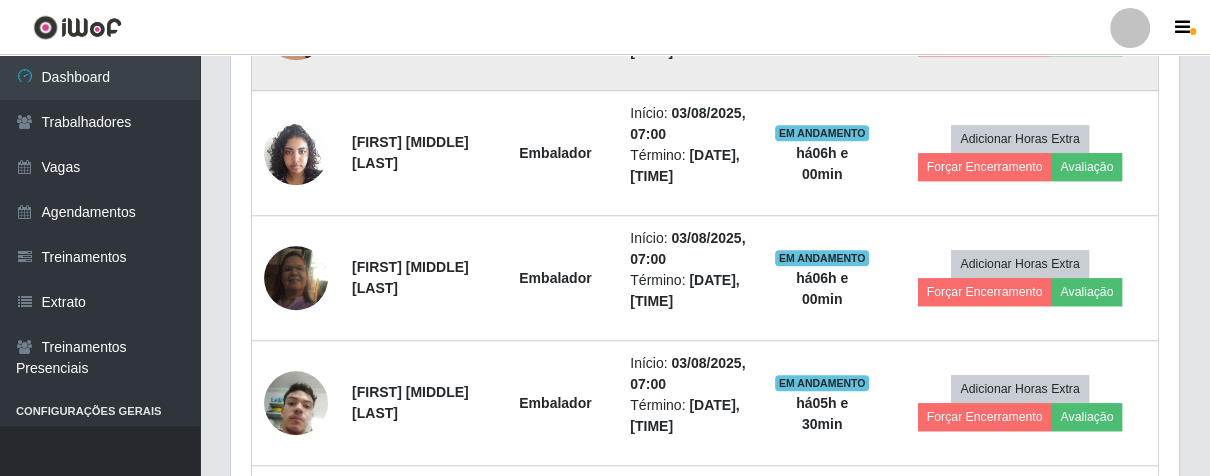 scroll, scrollTop: 1272, scrollLeft: 0, axis: vertical 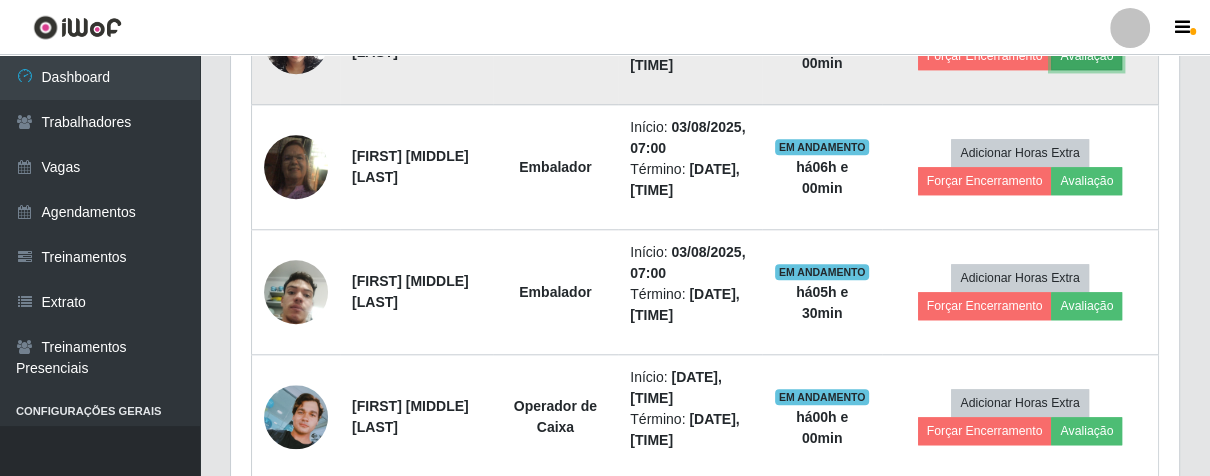 click on "Avaliação" at bounding box center [1086, 56] 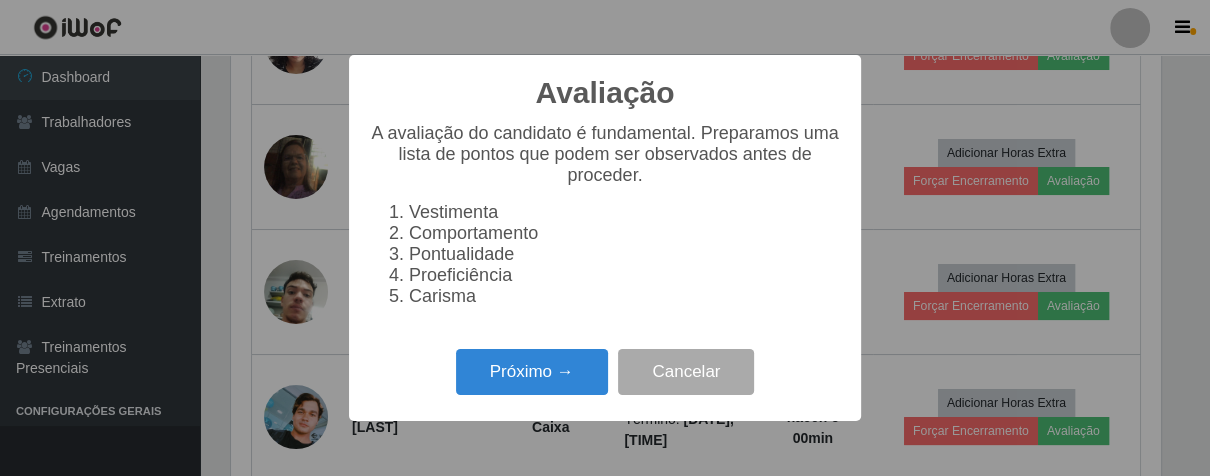 scroll, scrollTop: 999584, scrollLeft: 999064, axis: both 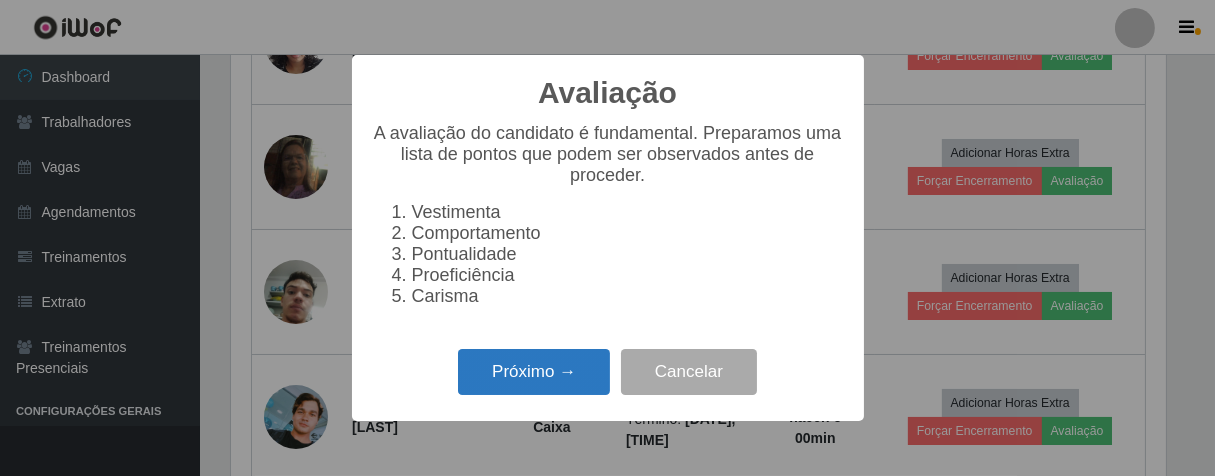 click on "Próximo →" at bounding box center (534, 372) 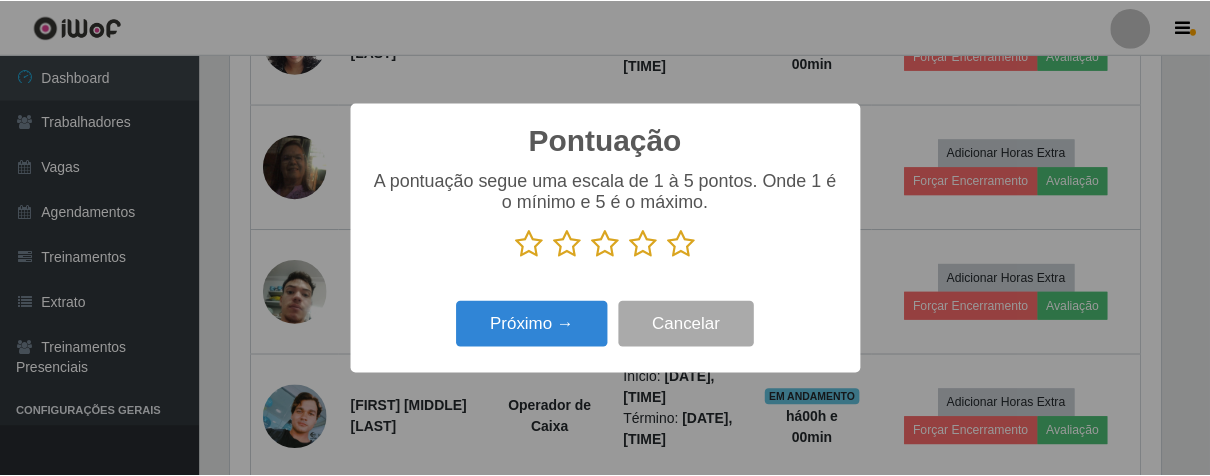 scroll, scrollTop: 999584, scrollLeft: 999064, axis: both 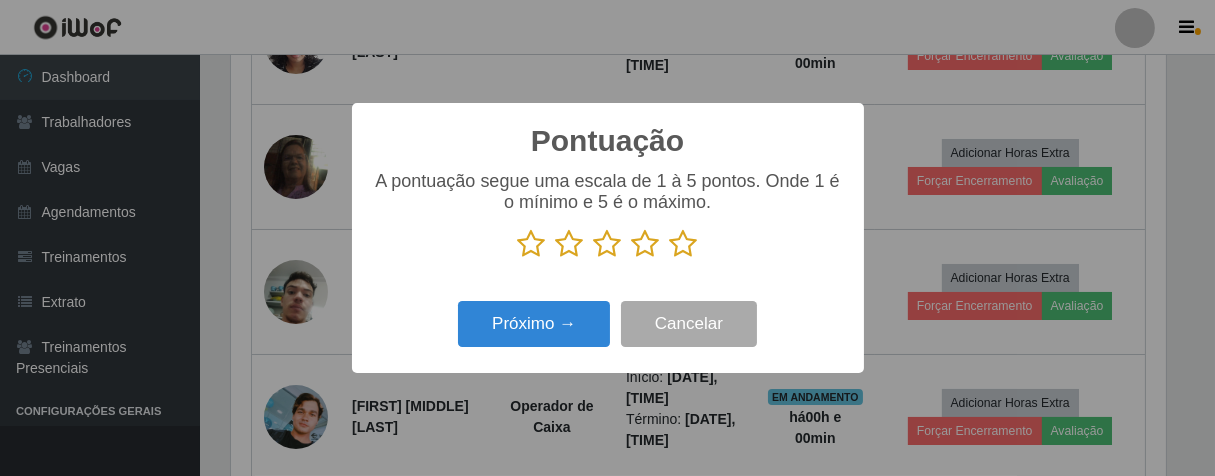 click at bounding box center (608, 244) 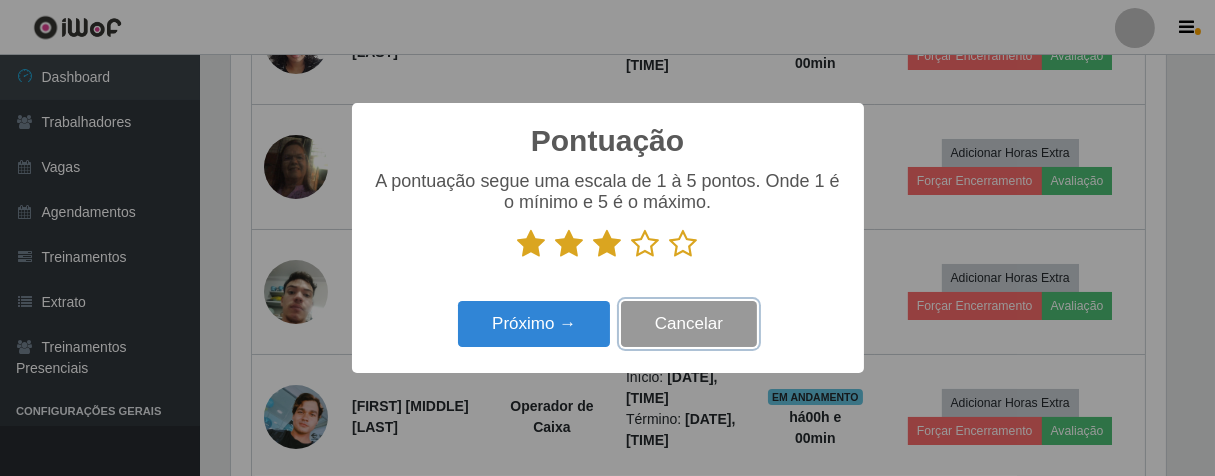 click on "Cancelar" at bounding box center [689, 324] 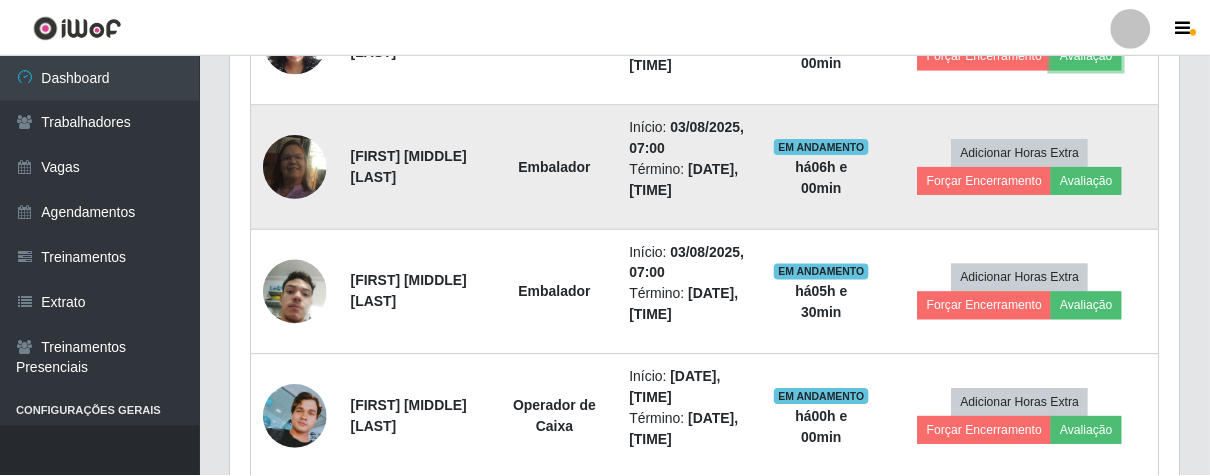 scroll, scrollTop: 999584, scrollLeft: 999051, axis: both 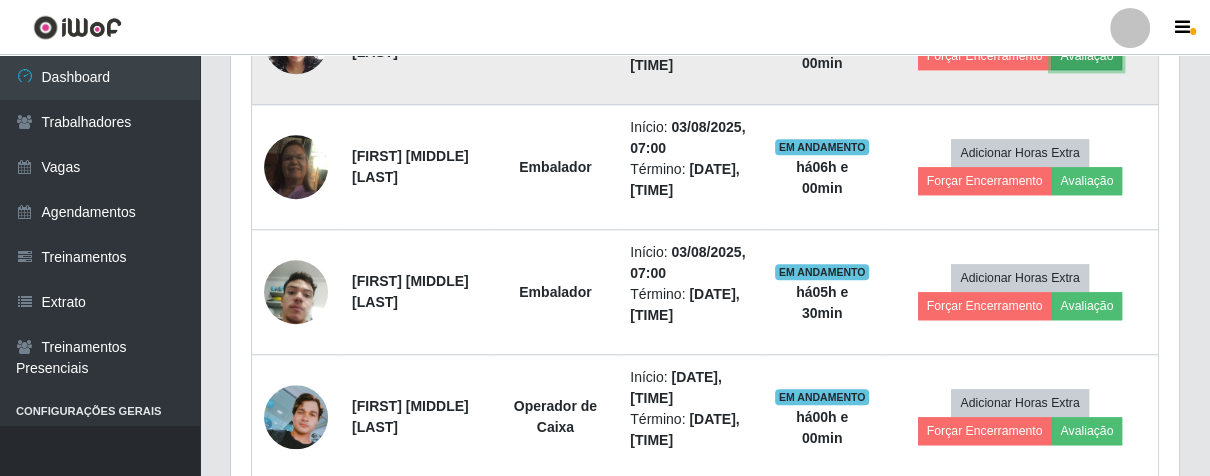 click on "Avaliação" at bounding box center (1086, 56) 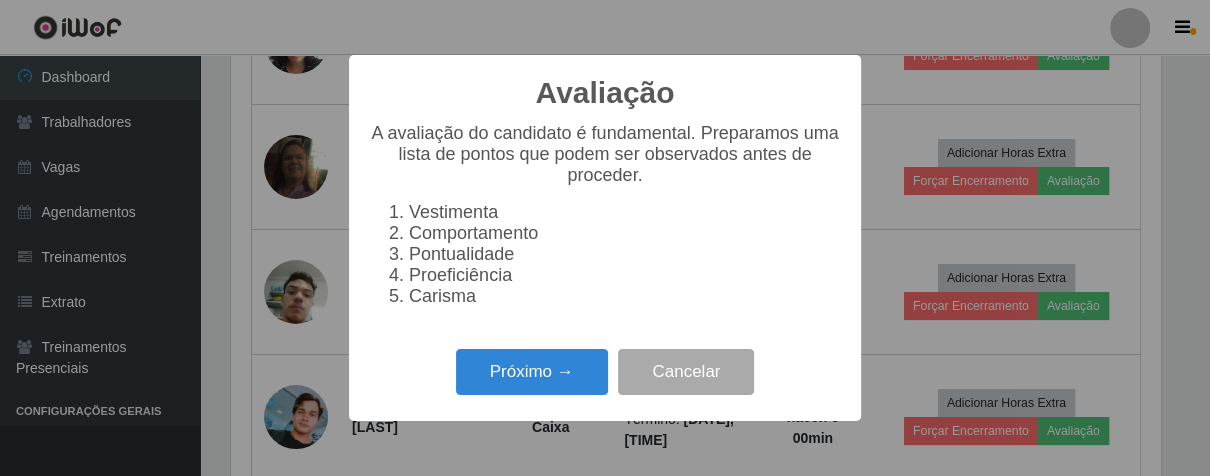 scroll, scrollTop: 999584, scrollLeft: 999064, axis: both 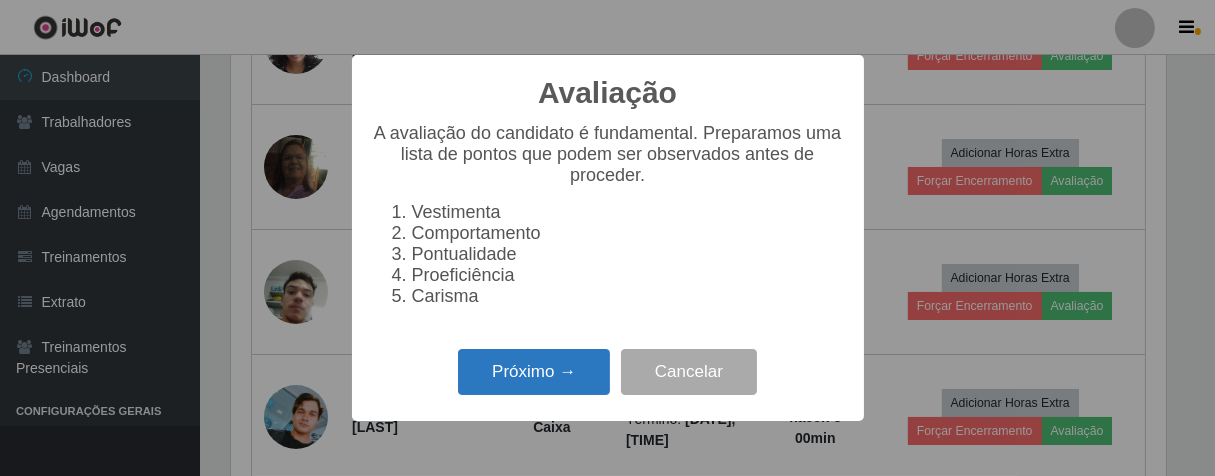click on "Próximo →" at bounding box center [534, 372] 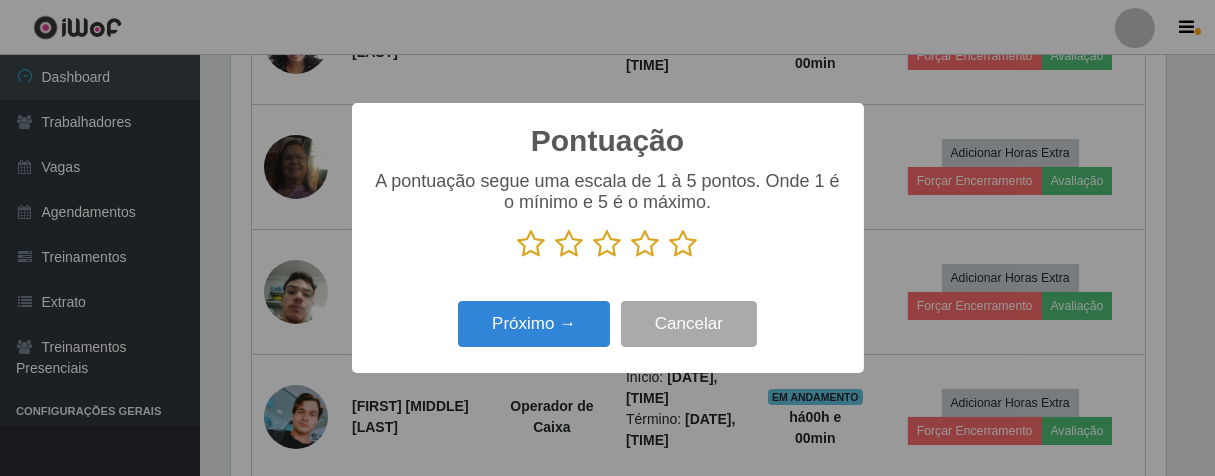 click at bounding box center (608, 244) 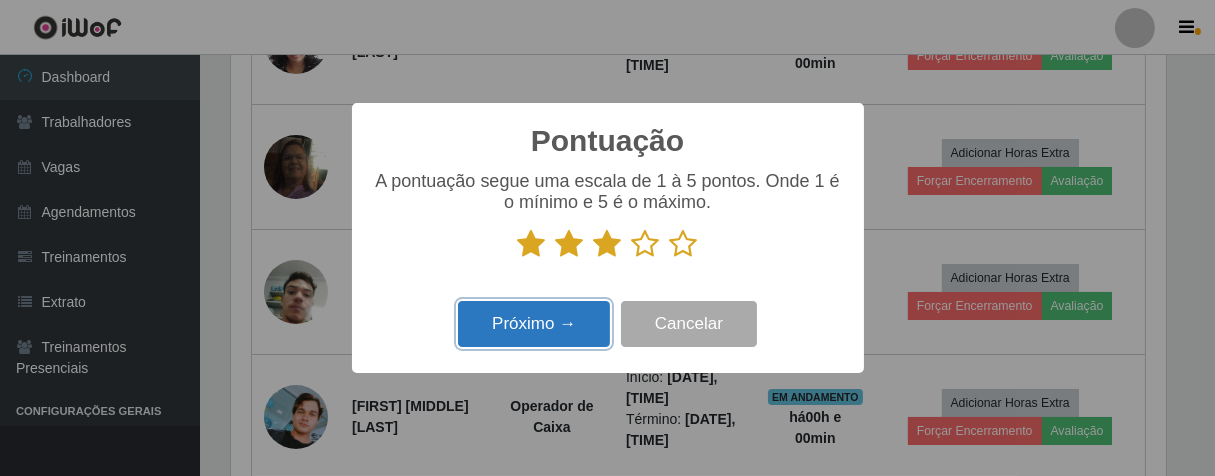 click on "Próximo →" at bounding box center [534, 324] 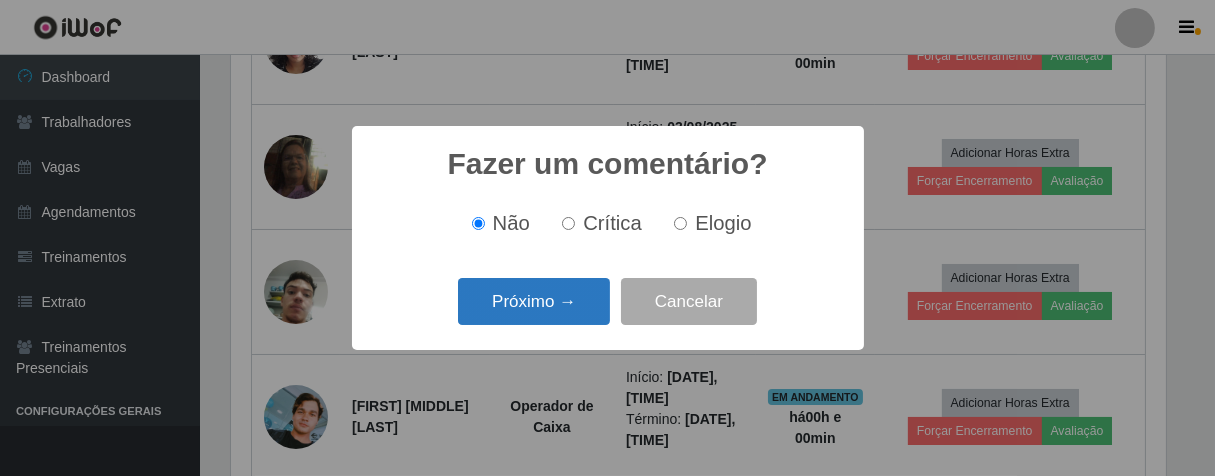 click on "Próximo →" at bounding box center (534, 301) 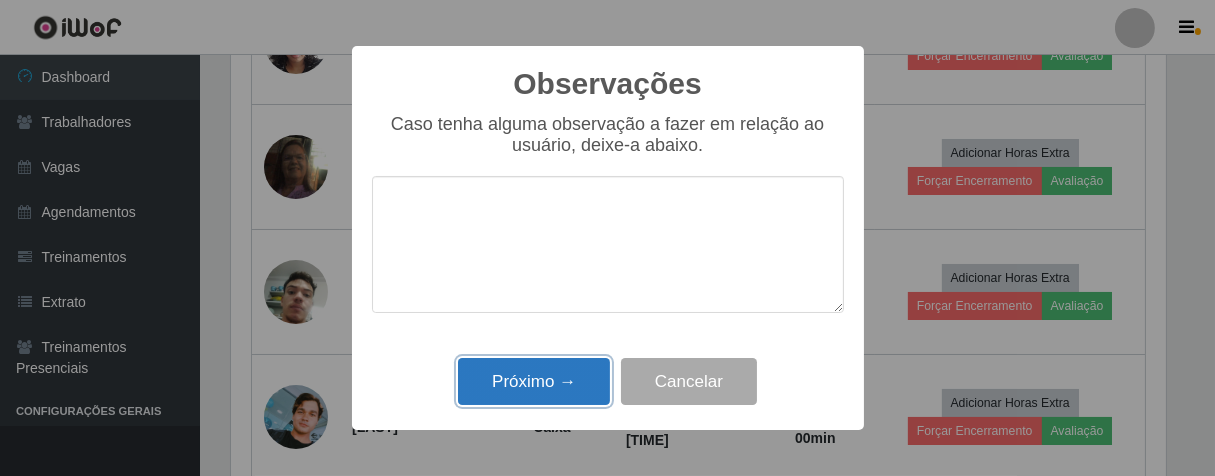 click on "Próximo →" at bounding box center (534, 381) 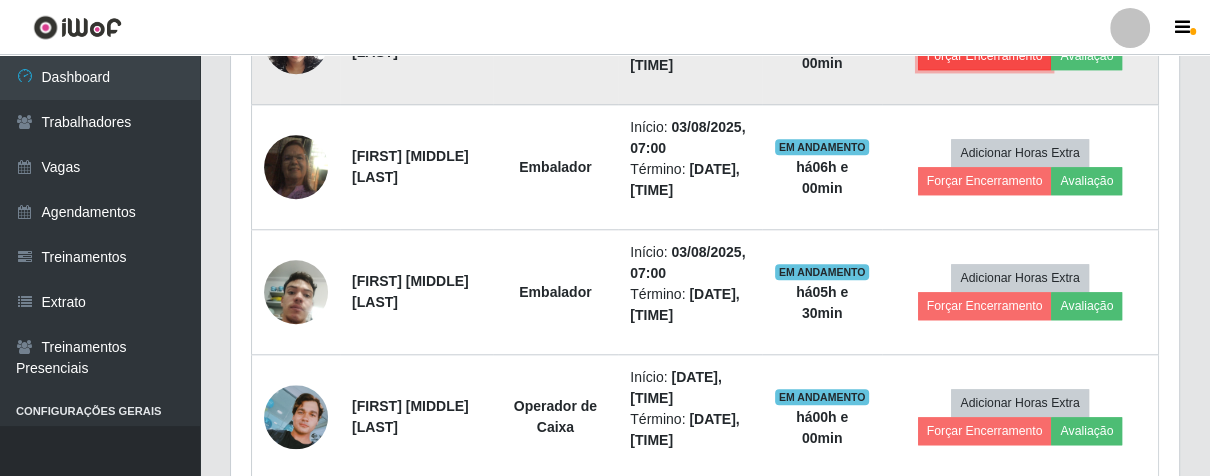 click on "Forçar Encerramento" at bounding box center (985, 56) 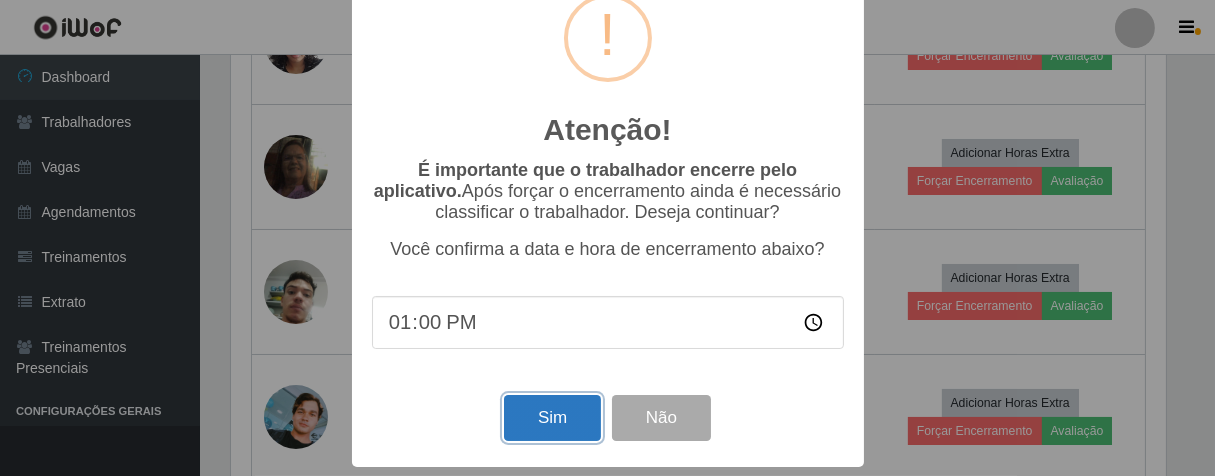 click on "Sim" at bounding box center [552, 418] 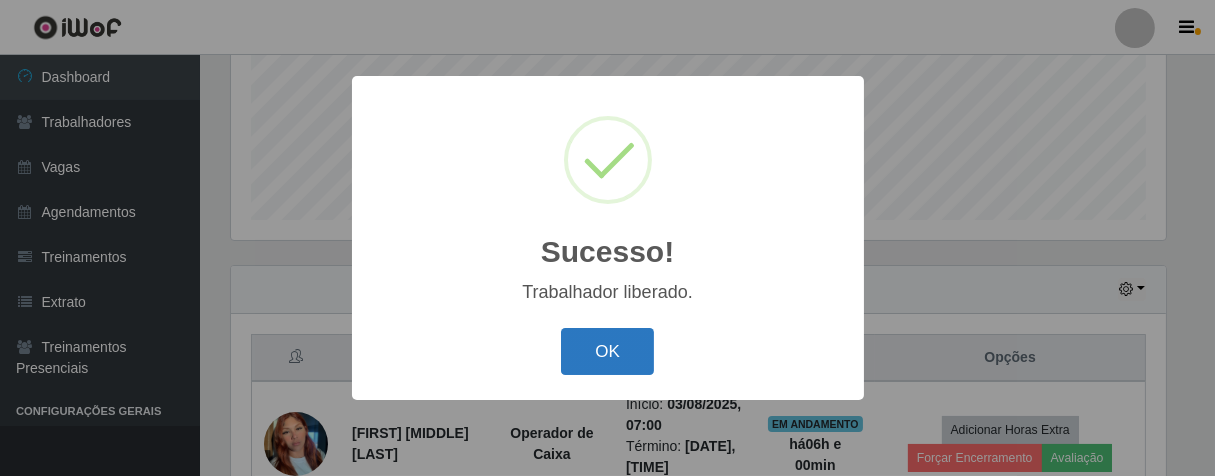 click on "OK" at bounding box center (607, 351) 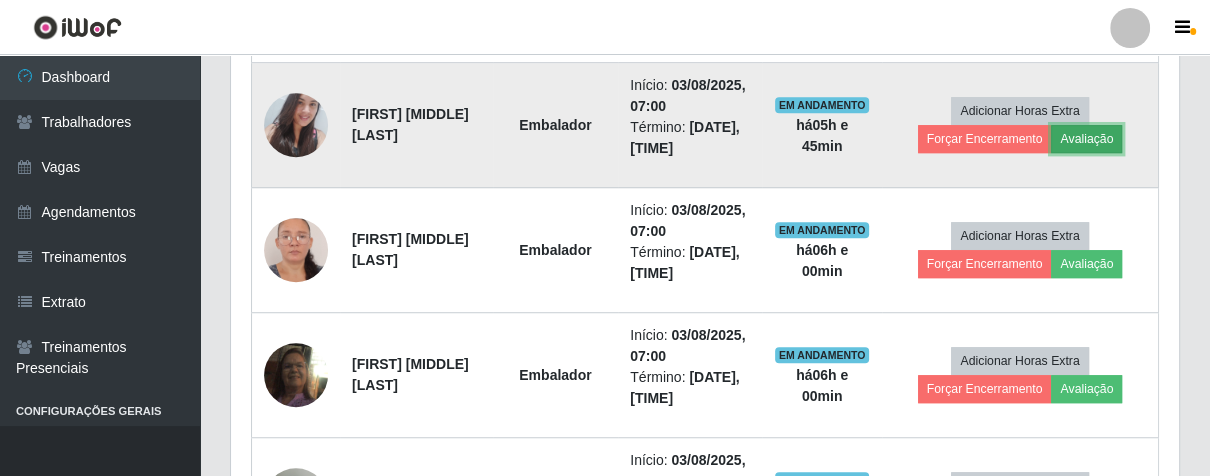 click on "Avaliação" at bounding box center (1086, 139) 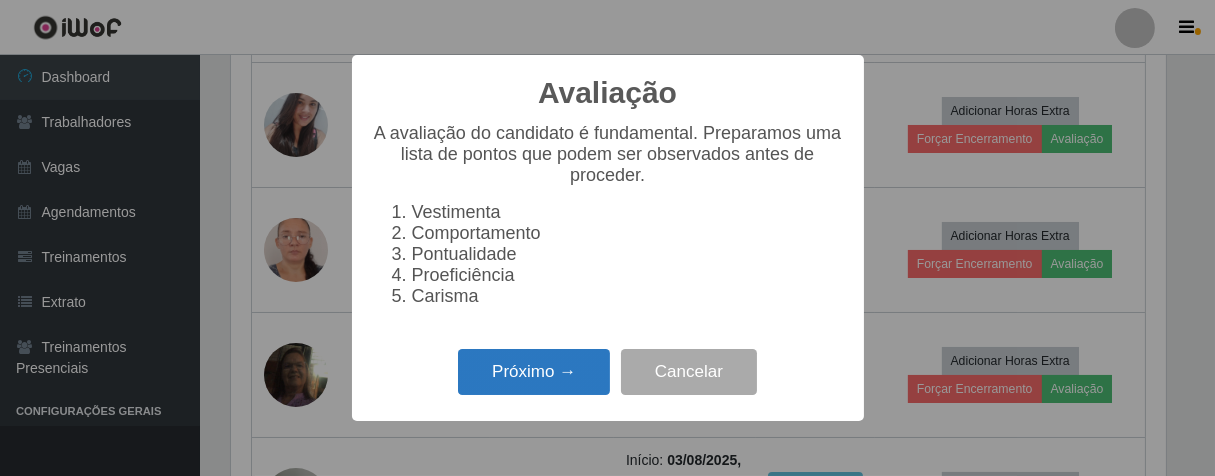 click on "Próximo →" at bounding box center [534, 372] 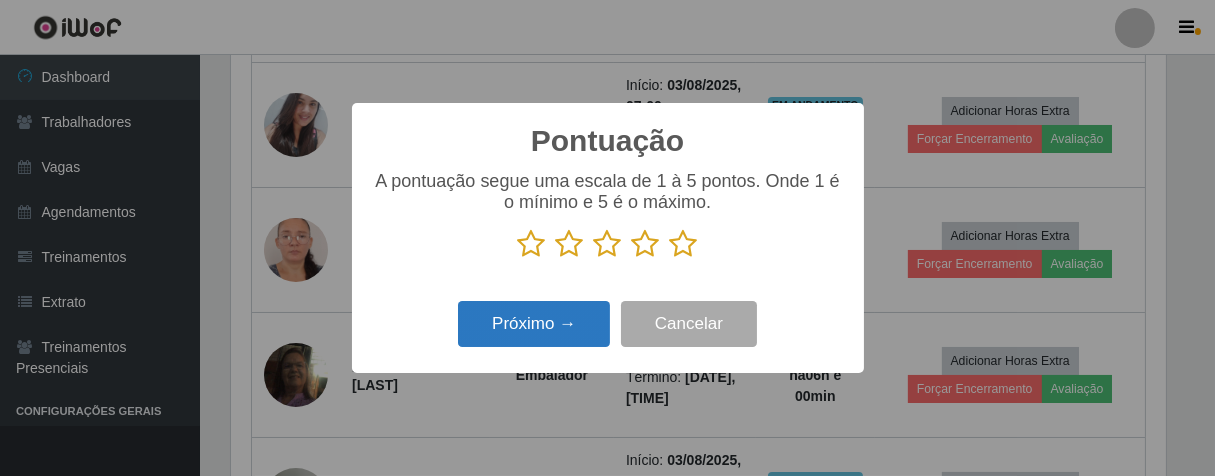 click on "Próximo →" at bounding box center [534, 324] 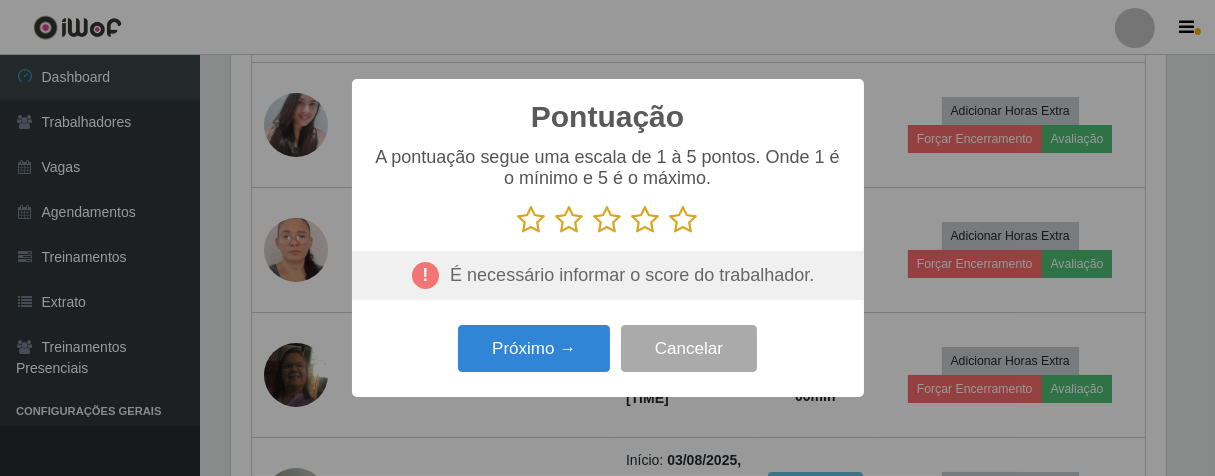 click at bounding box center [684, 220] 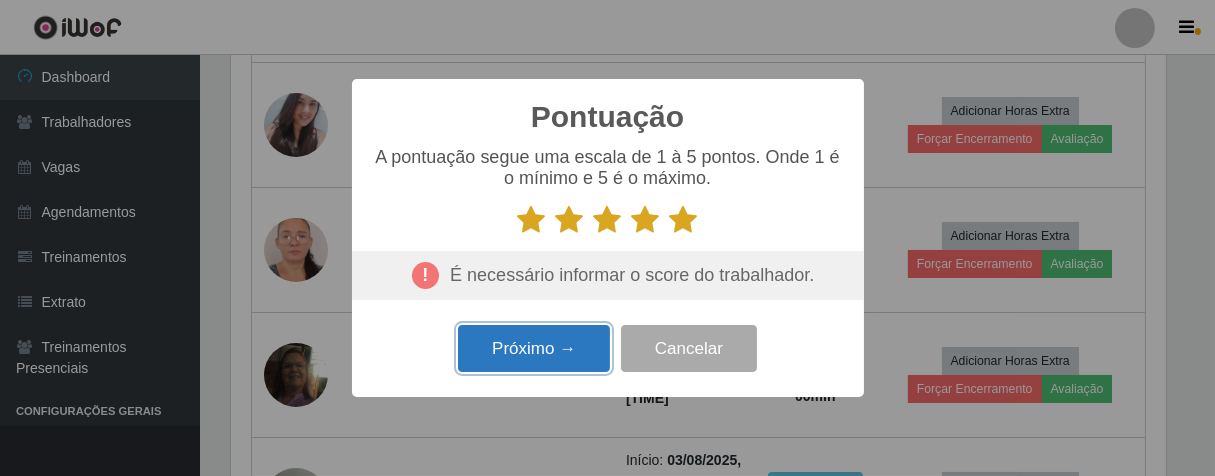 click on "Próximo →" at bounding box center [534, 348] 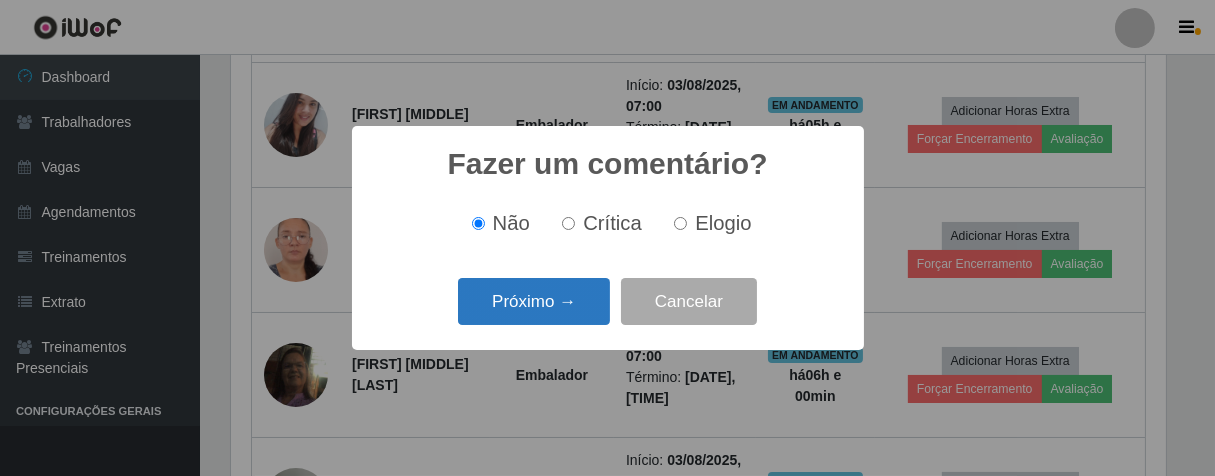 click on "Próximo →" at bounding box center [534, 301] 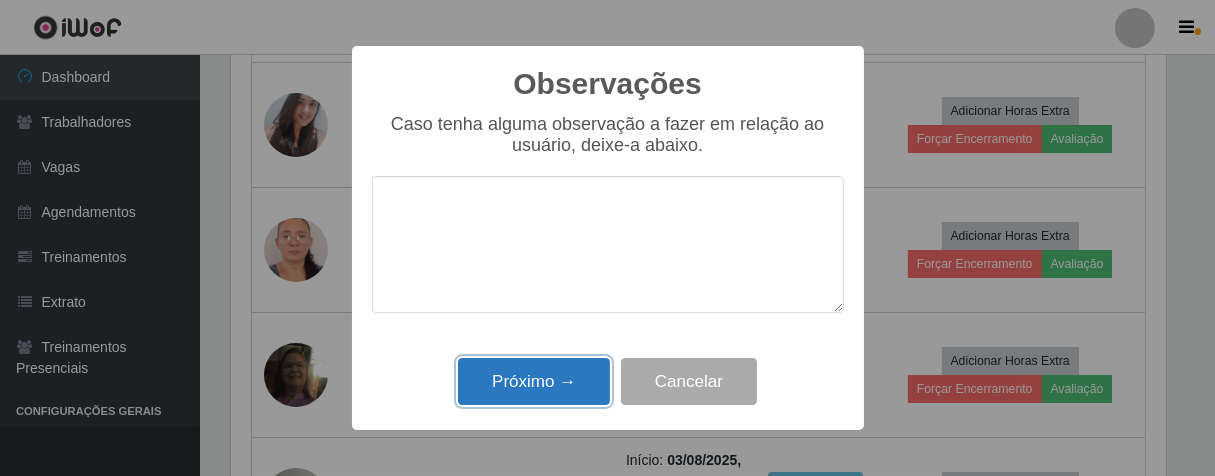 click on "Próximo →" at bounding box center [534, 381] 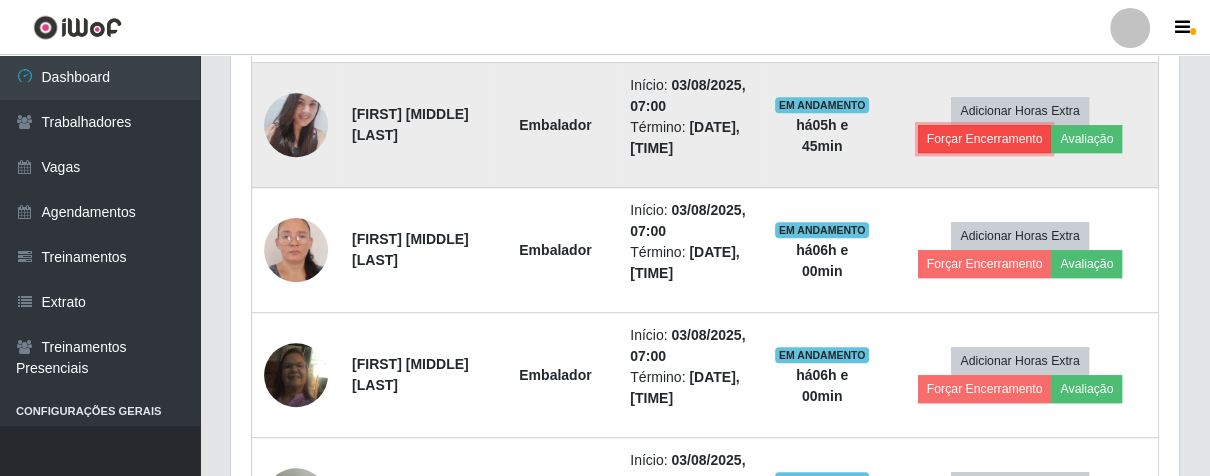 click on "Forçar Encerramento" at bounding box center [985, 139] 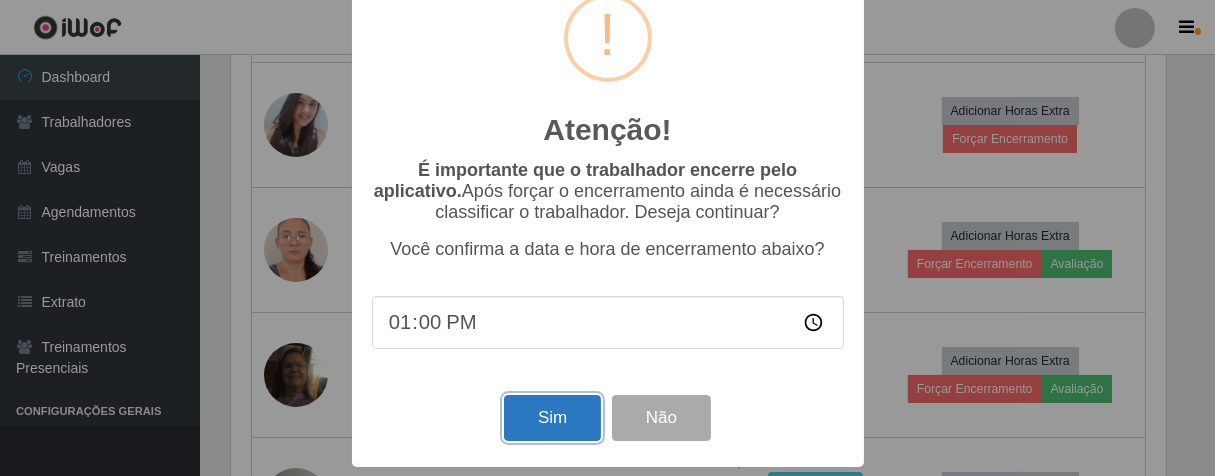 click on "Sim" at bounding box center [552, 418] 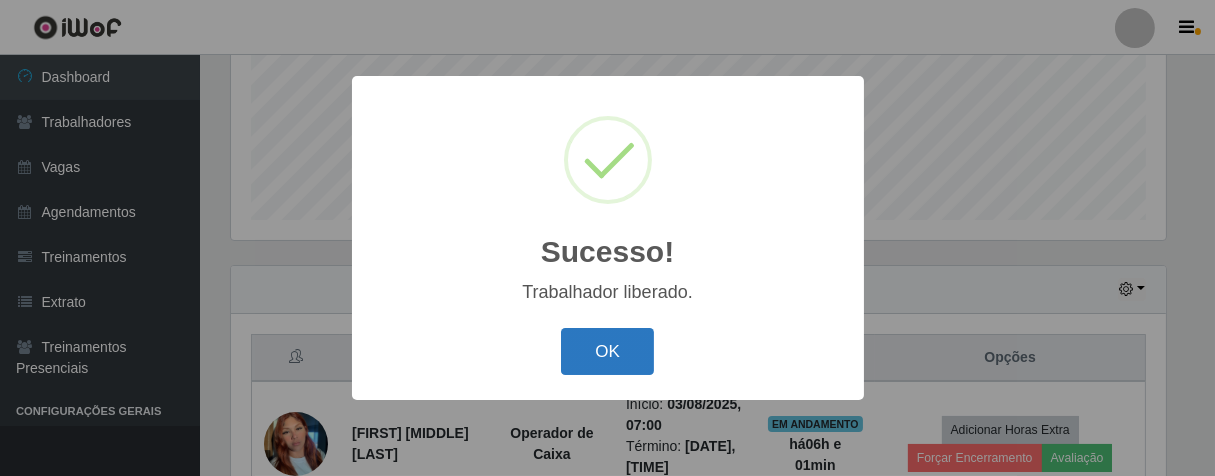 click on "OK" at bounding box center [607, 351] 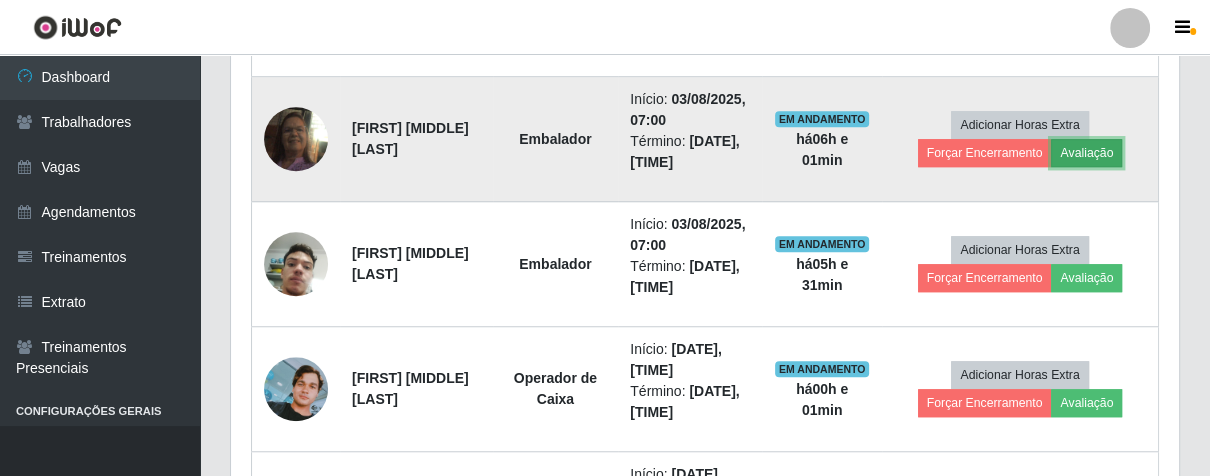 click on "Avaliação" at bounding box center (1086, 153) 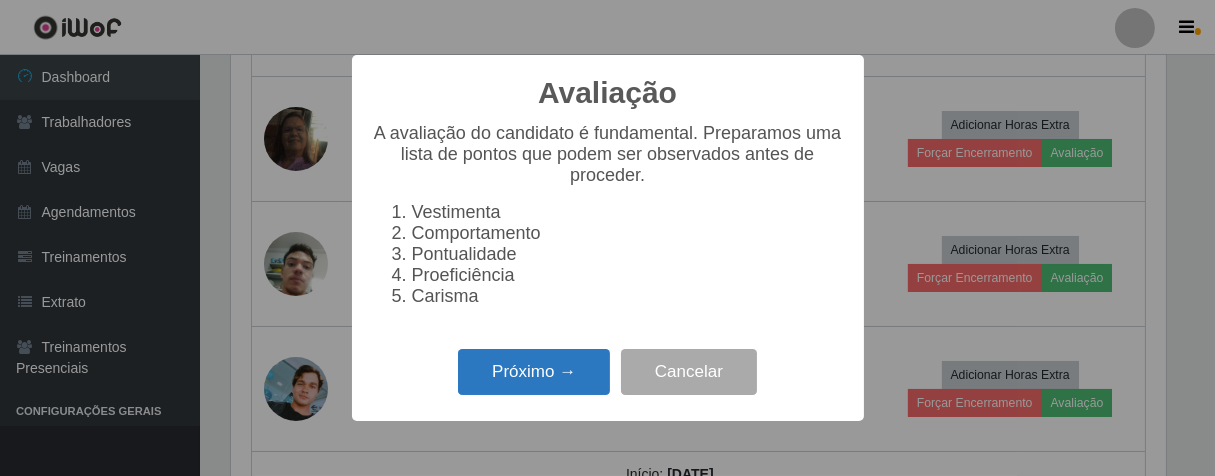 drag, startPoint x: 546, startPoint y: 386, endPoint x: 553, endPoint y: 376, distance: 12.206555 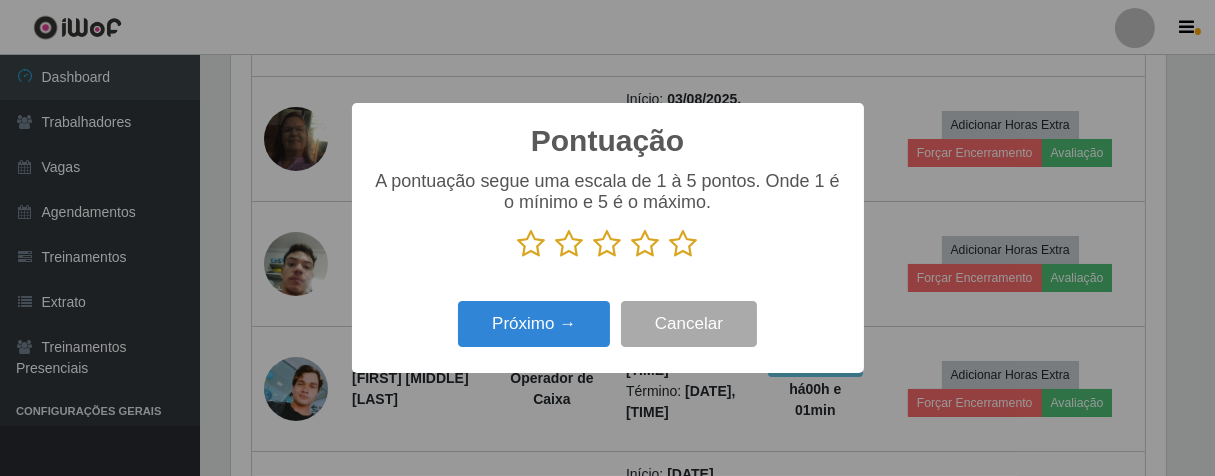 click at bounding box center [684, 244] 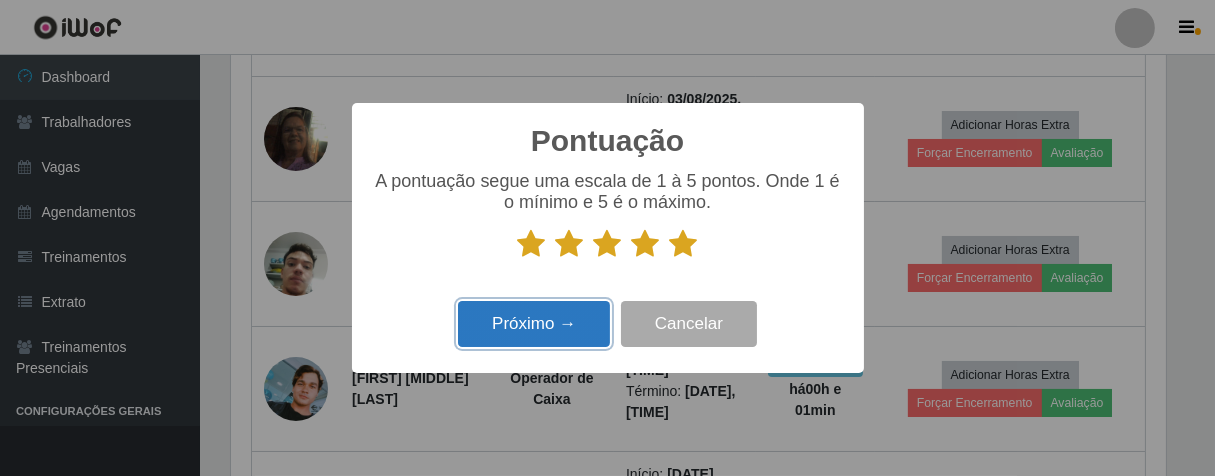click on "Próximo →" at bounding box center (534, 324) 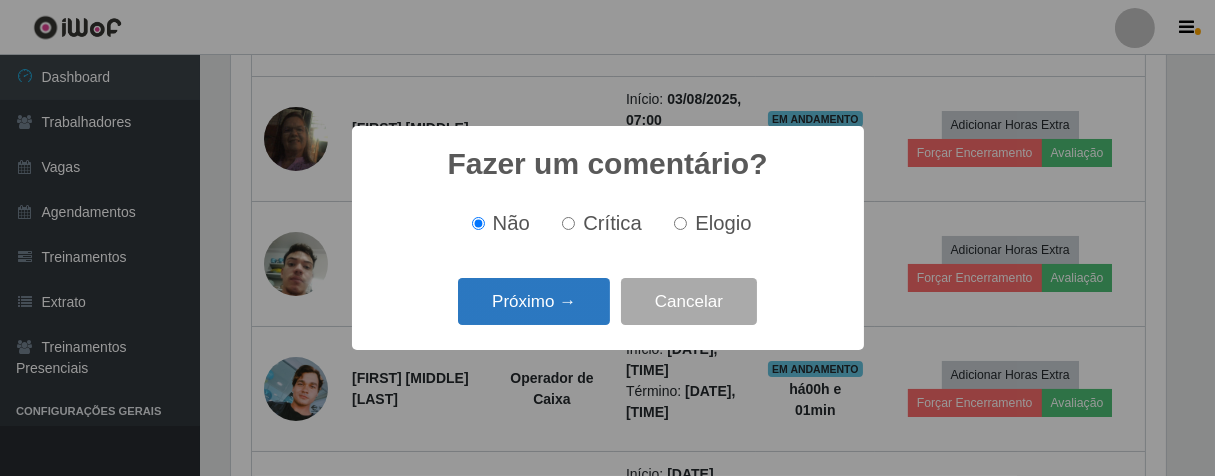 click on "Próximo →" at bounding box center [534, 301] 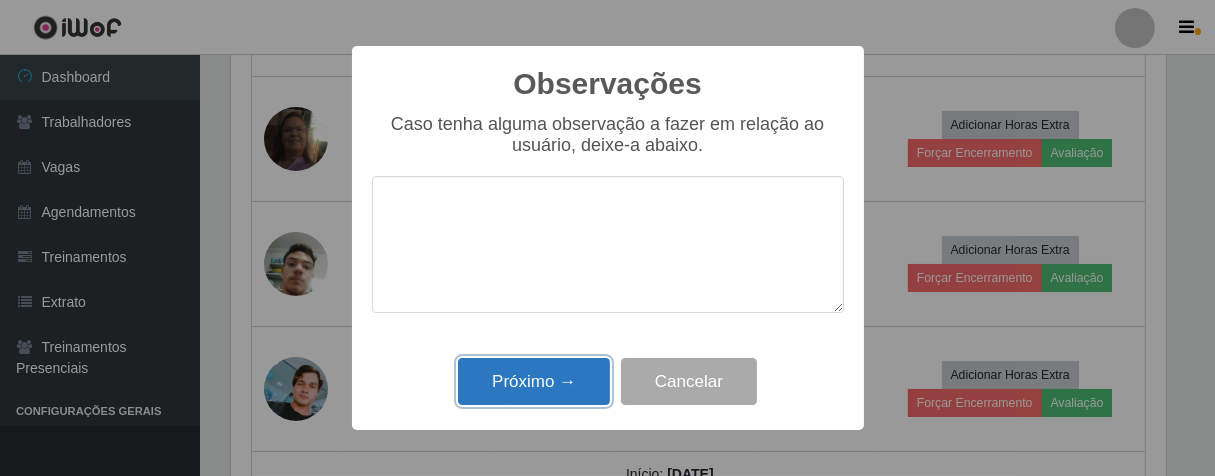 click on "Próximo →" at bounding box center [534, 381] 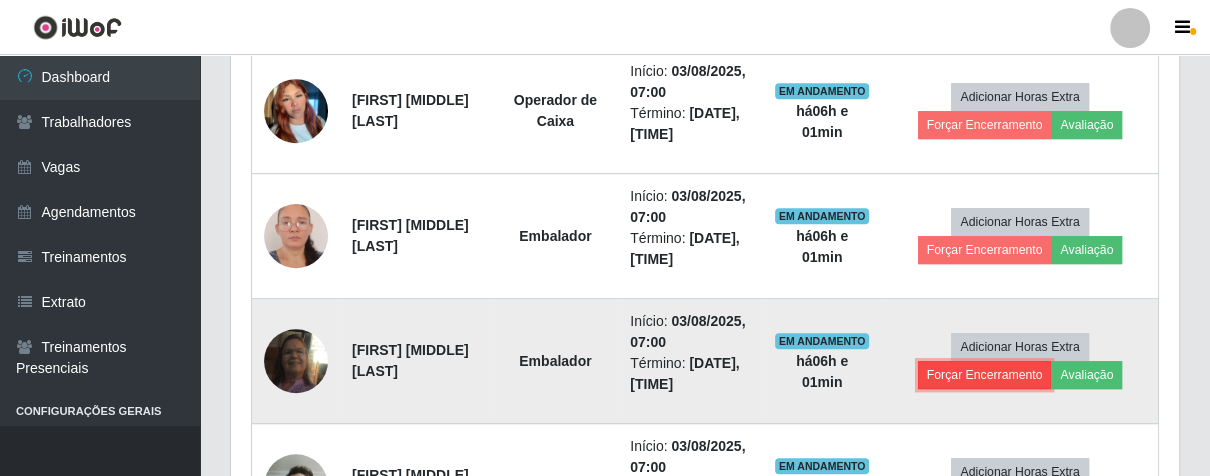 click on "Forçar Encerramento" at bounding box center [985, 375] 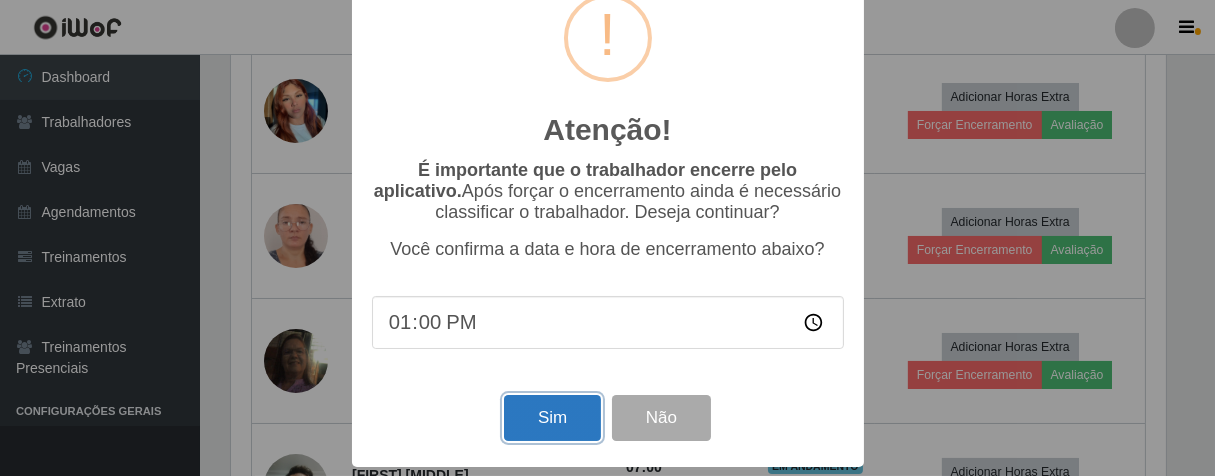 click on "Sim" at bounding box center [552, 418] 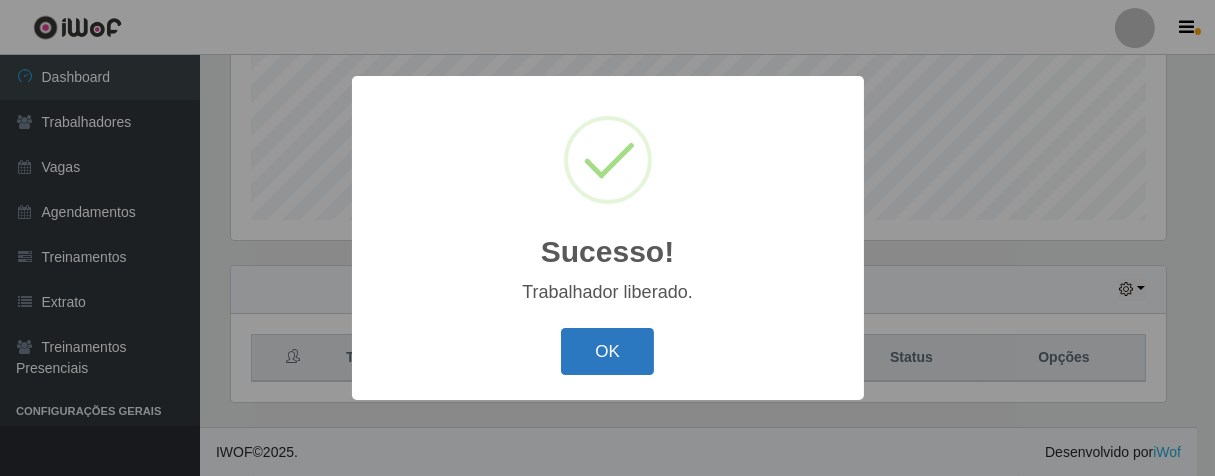 click on "OK" at bounding box center [607, 351] 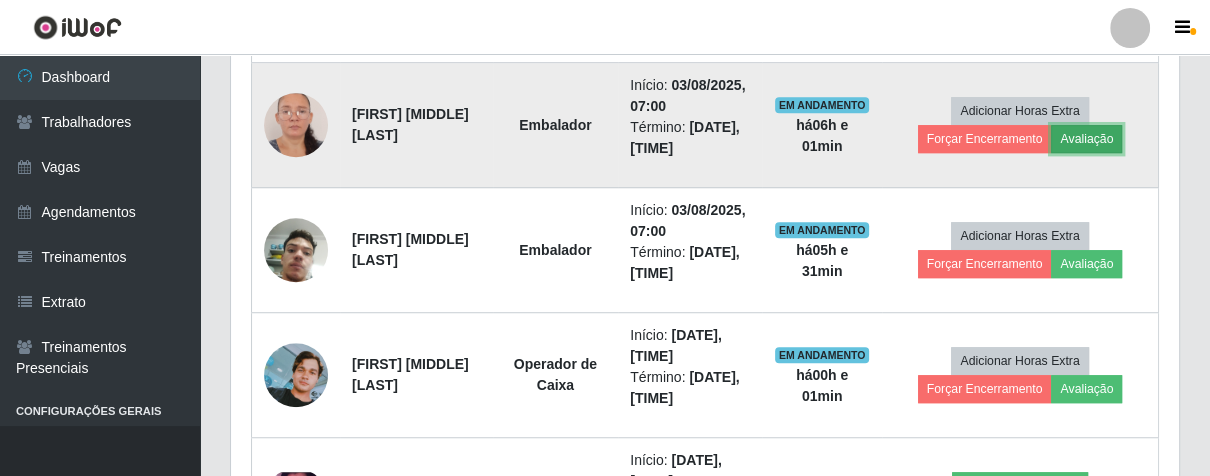 click on "Avaliação" at bounding box center [1086, 139] 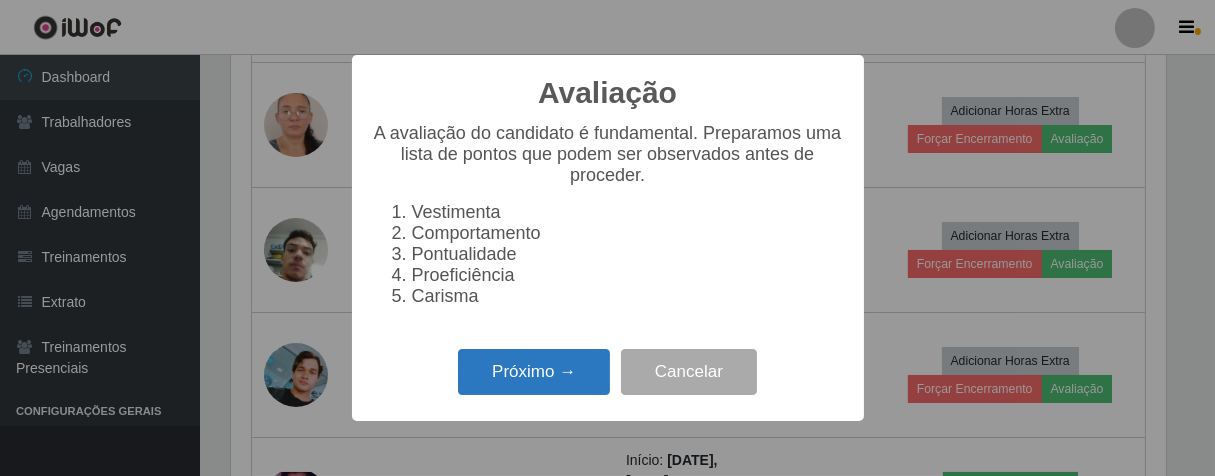 click on "Próximo →" at bounding box center [534, 372] 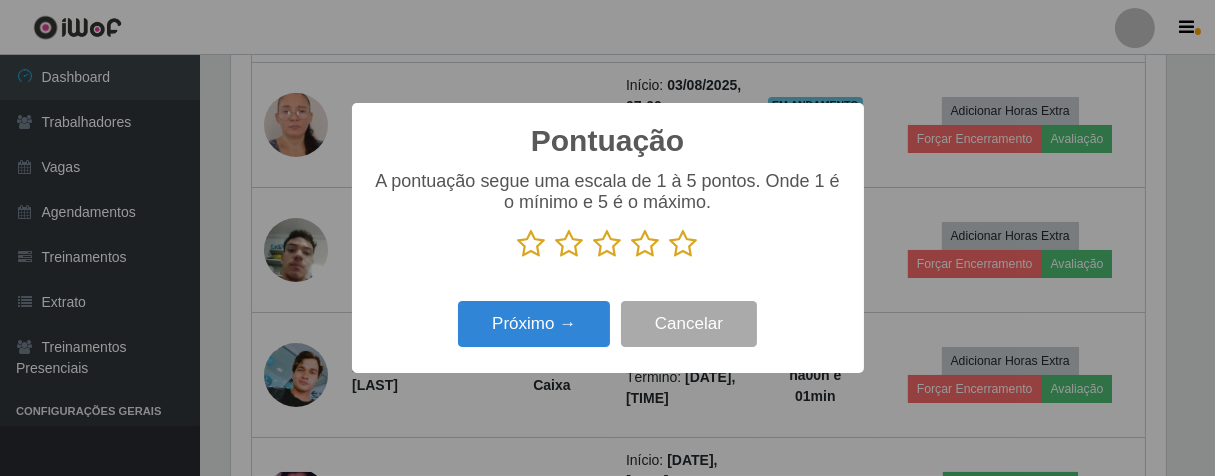 click at bounding box center [684, 244] 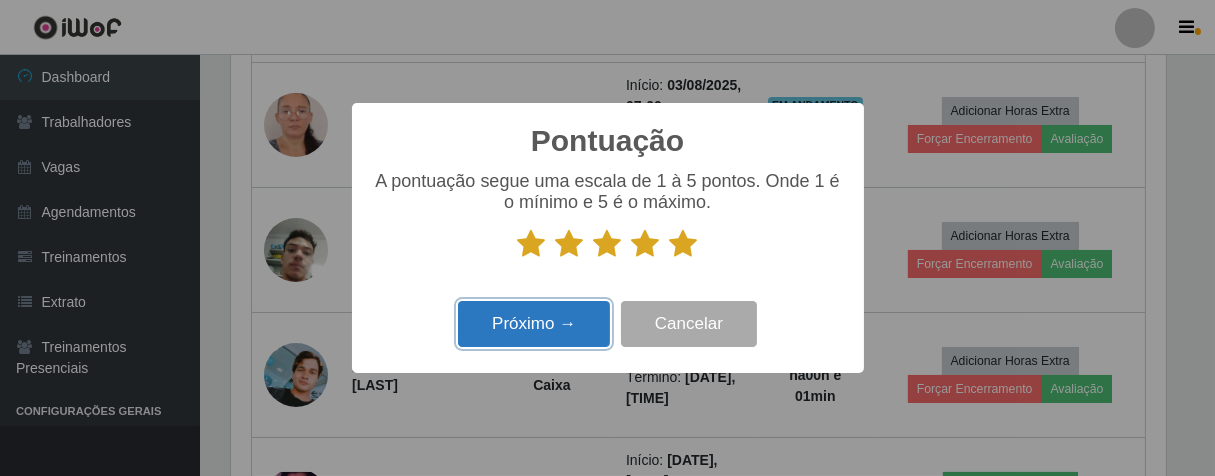 click on "Próximo →" at bounding box center [534, 324] 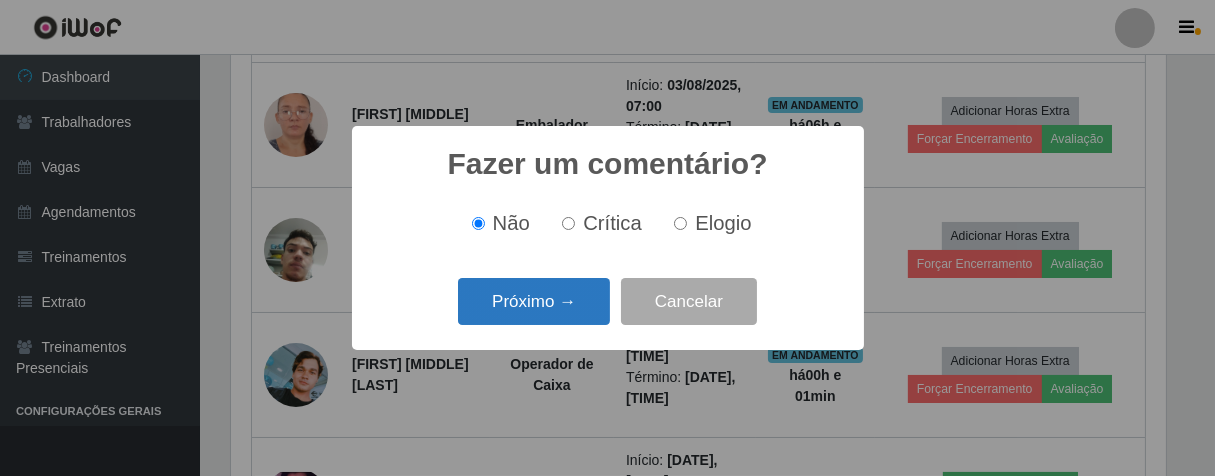 click on "Próximo →" at bounding box center (534, 301) 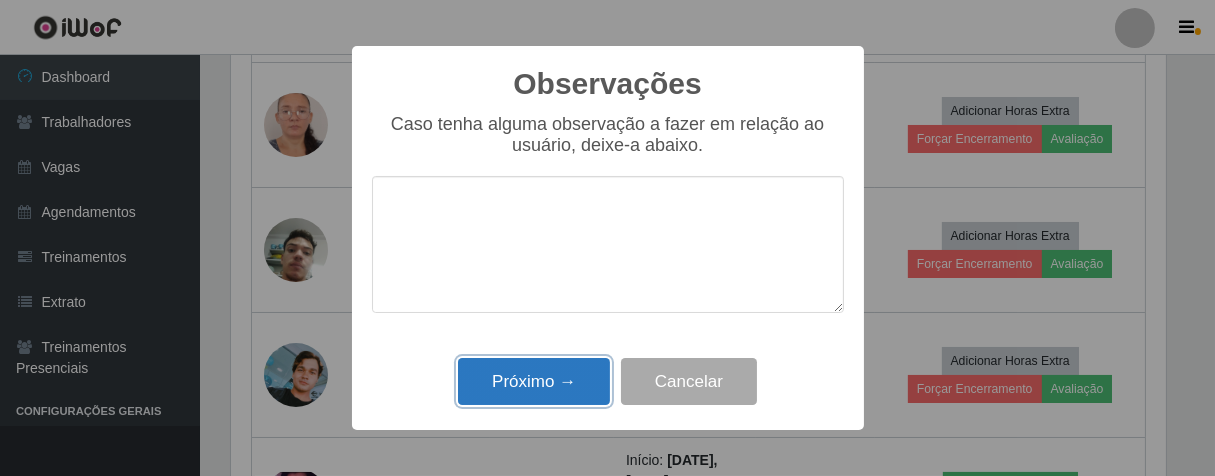 click on "Próximo →" at bounding box center (534, 381) 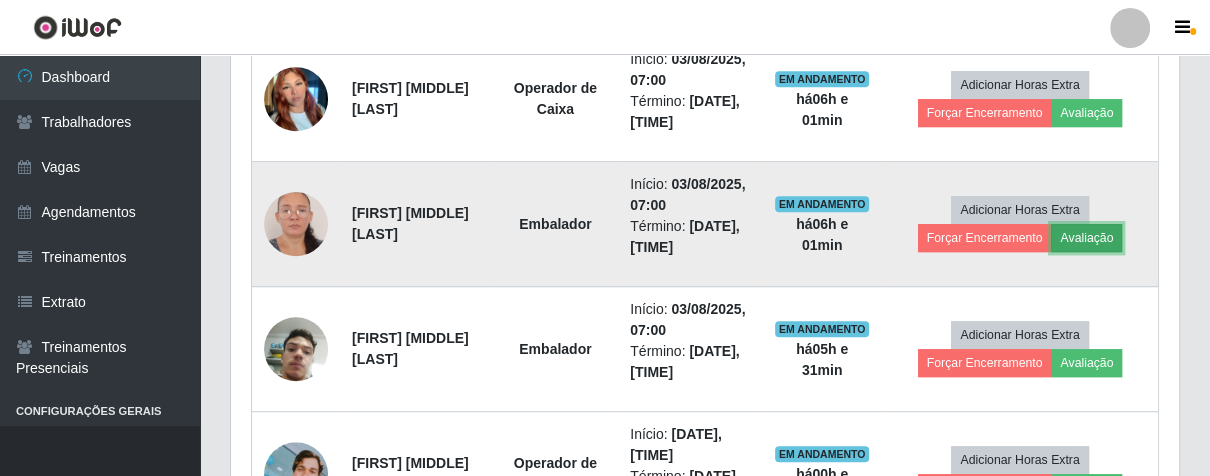 click on "Avaliação" at bounding box center [1086, 238] 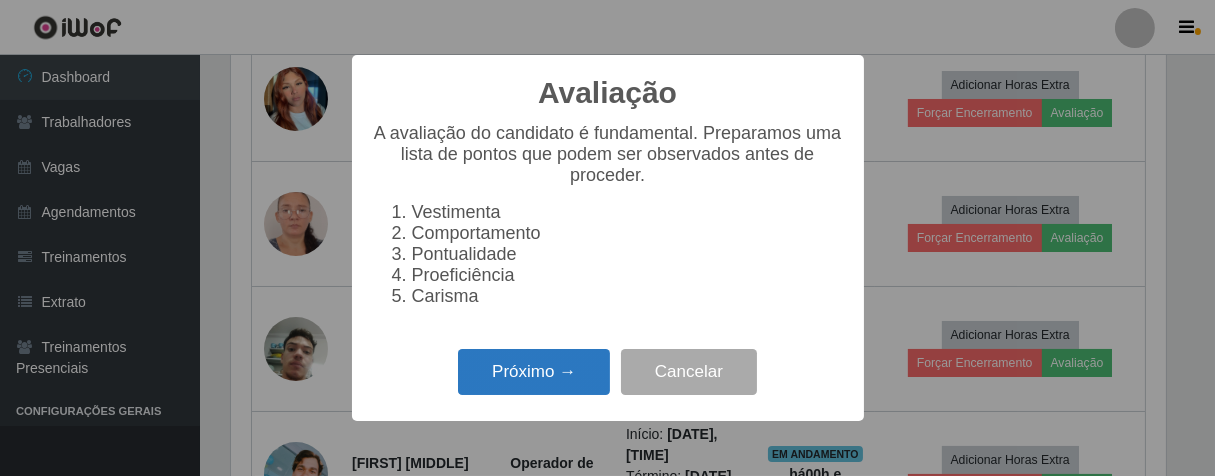 click on "Próximo →" at bounding box center [534, 372] 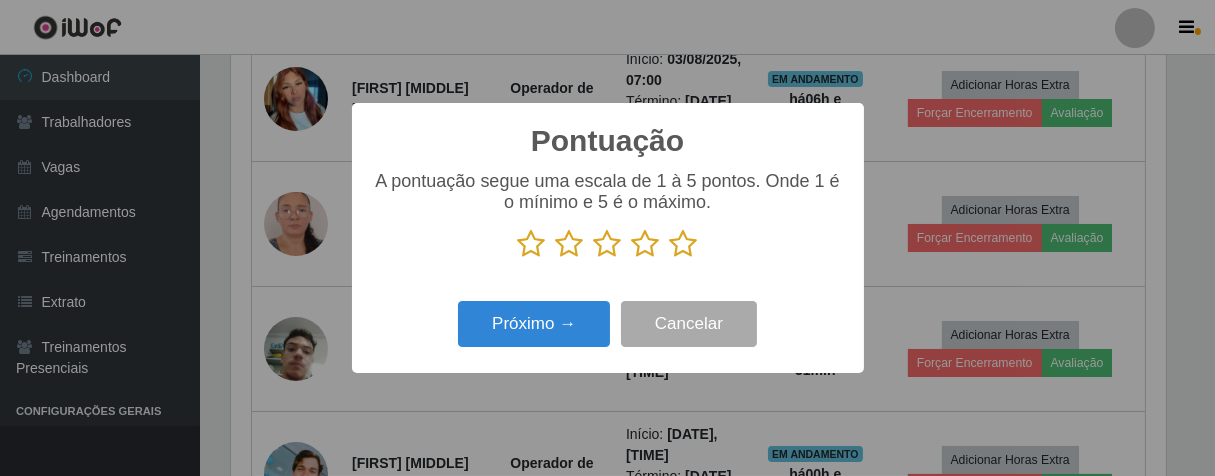 drag, startPoint x: 678, startPoint y: 249, endPoint x: 664, endPoint y: 269, distance: 24.41311 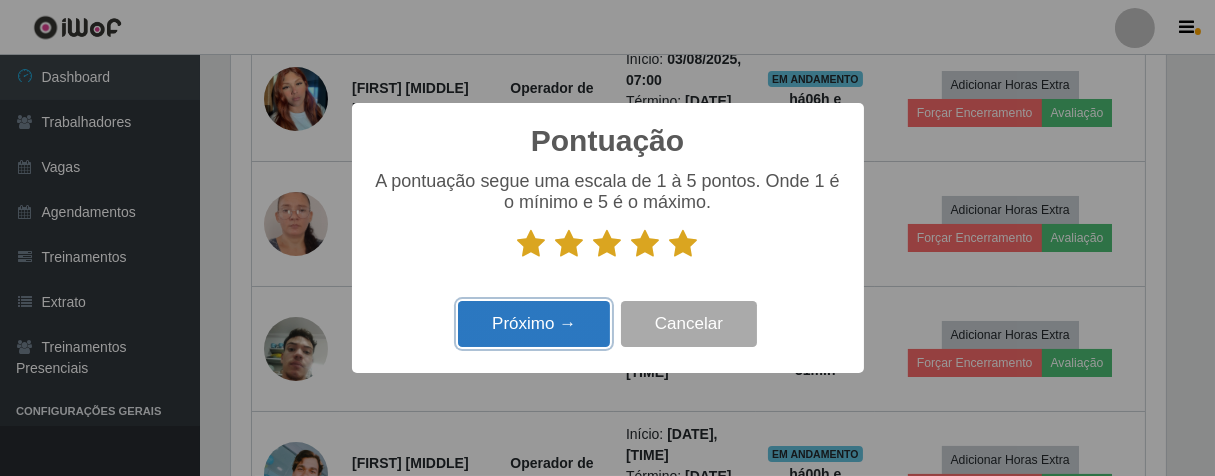 click on "Próximo →" at bounding box center (534, 324) 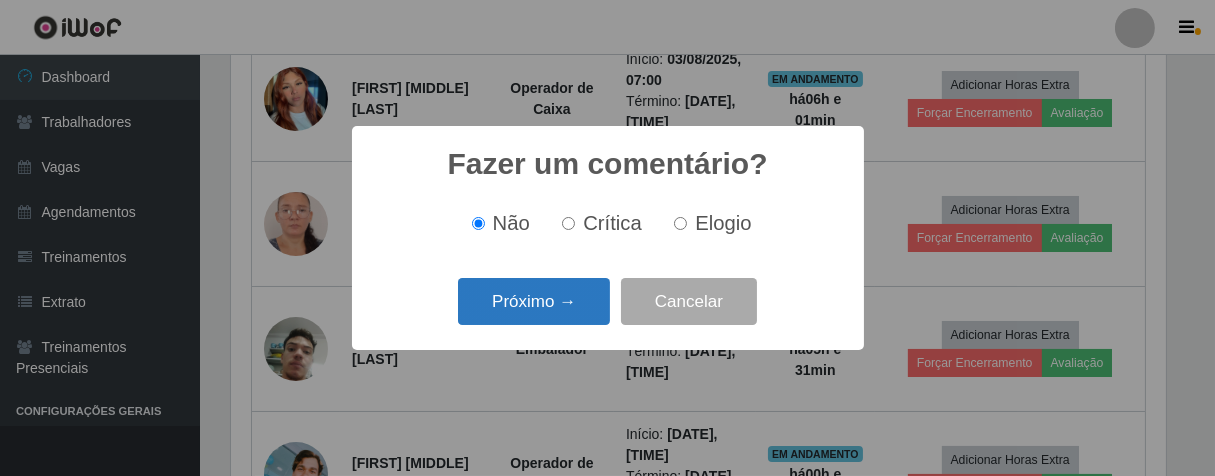 click on "Próximo →" at bounding box center [534, 301] 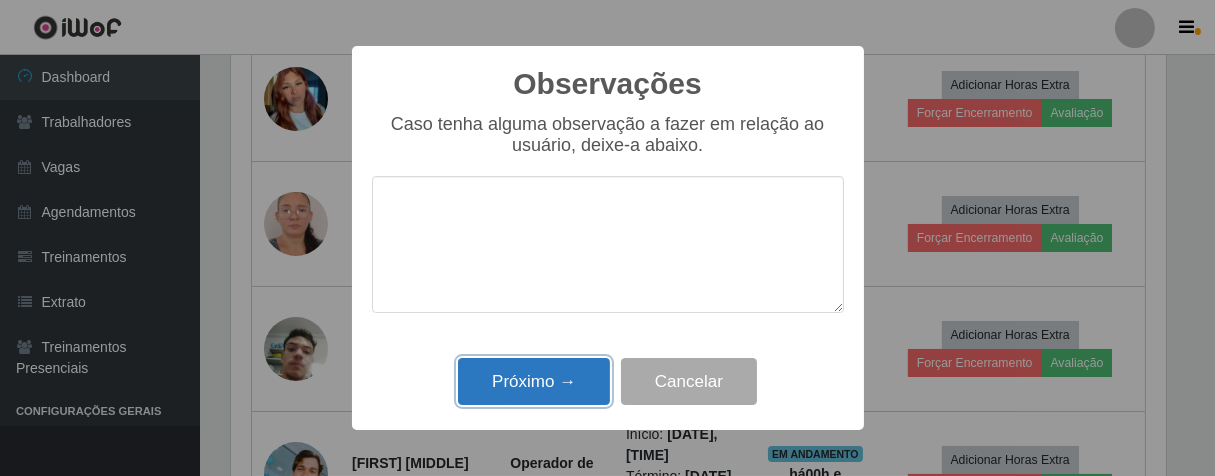 click on "Próximo →" at bounding box center (534, 381) 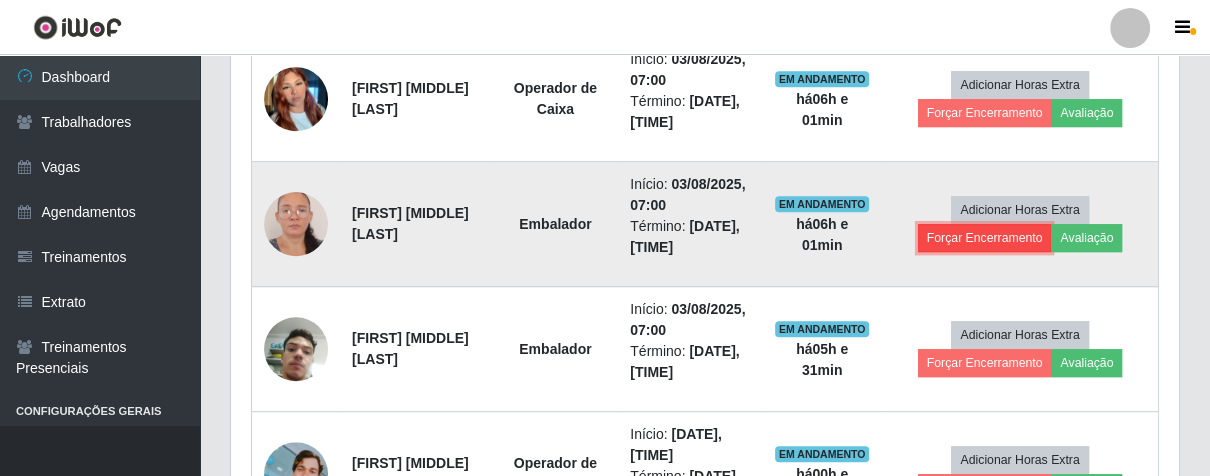 click on "Forçar Encerramento" at bounding box center (985, 238) 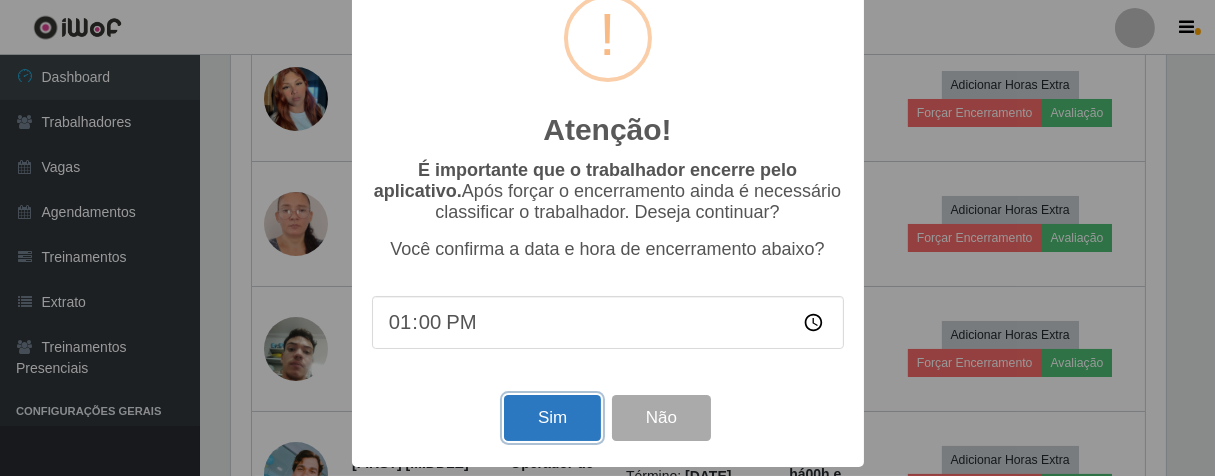 click on "Sim" at bounding box center (552, 418) 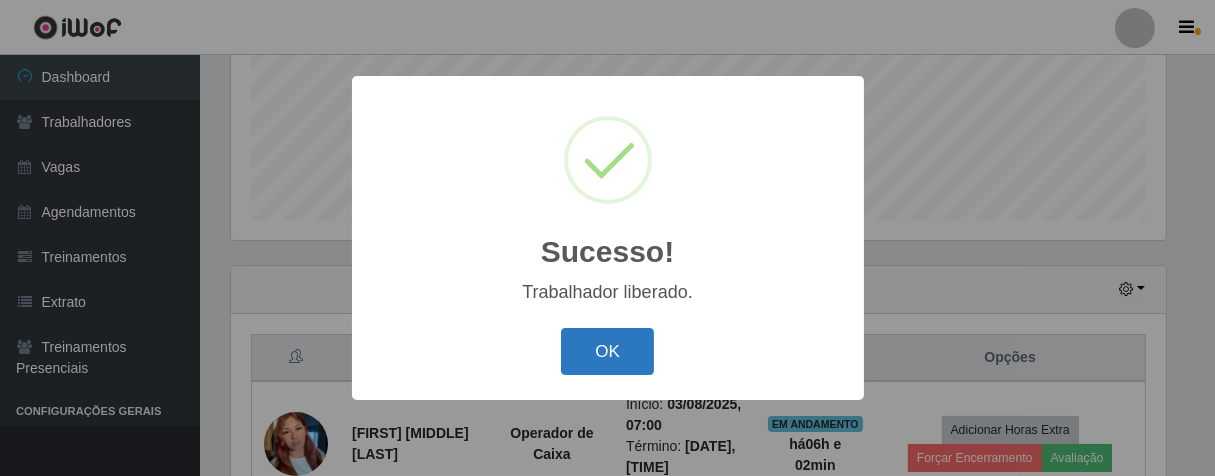 click on "OK" at bounding box center [607, 351] 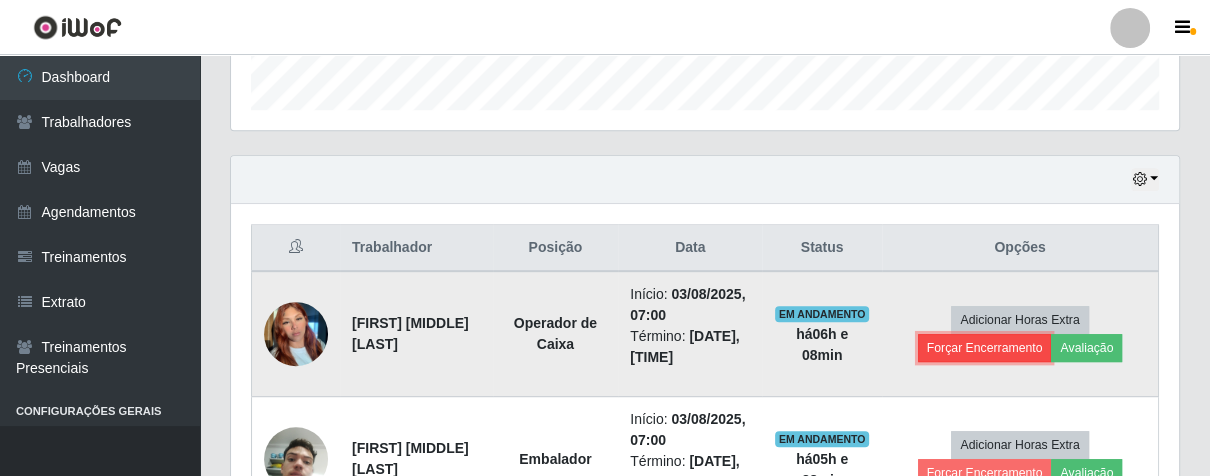 click on "Forçar Encerramento" at bounding box center [985, 348] 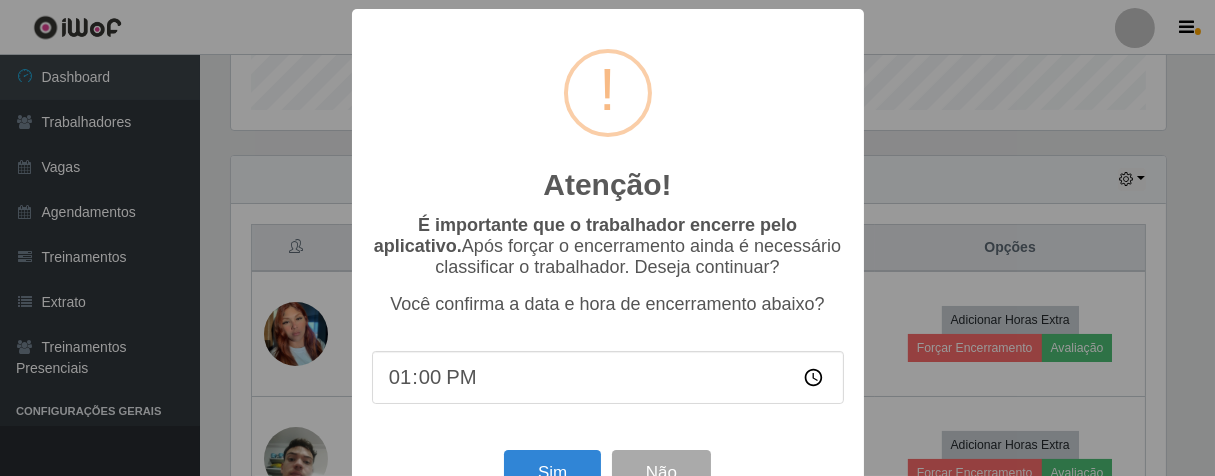 scroll, scrollTop: 999584, scrollLeft: 999064, axis: both 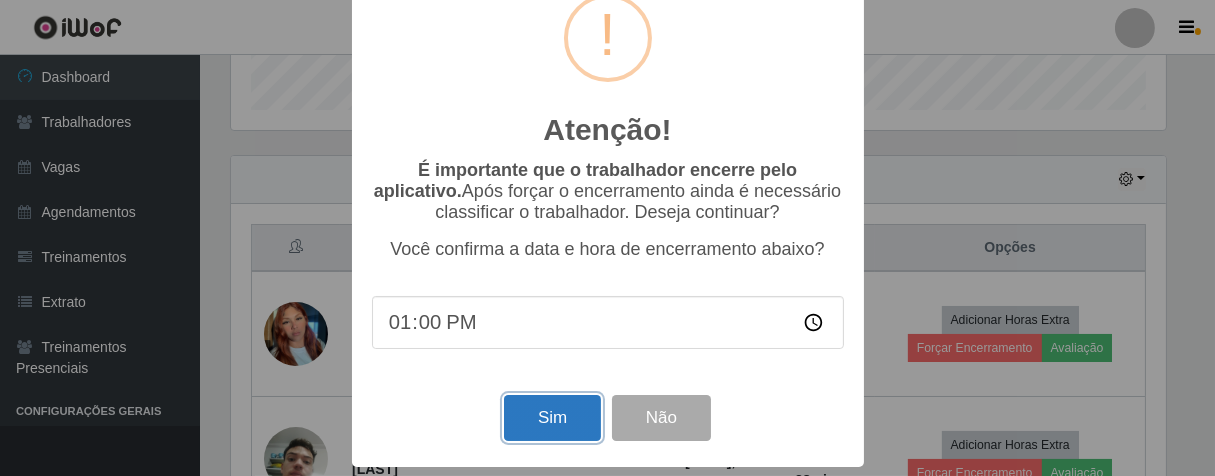 click on "Sim" at bounding box center (552, 418) 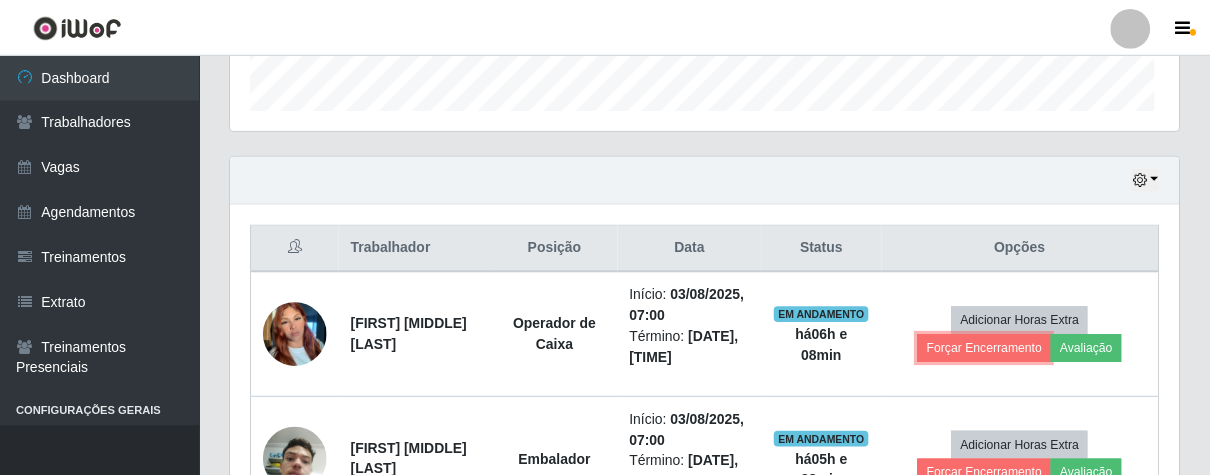 scroll, scrollTop: 999584, scrollLeft: 999051, axis: both 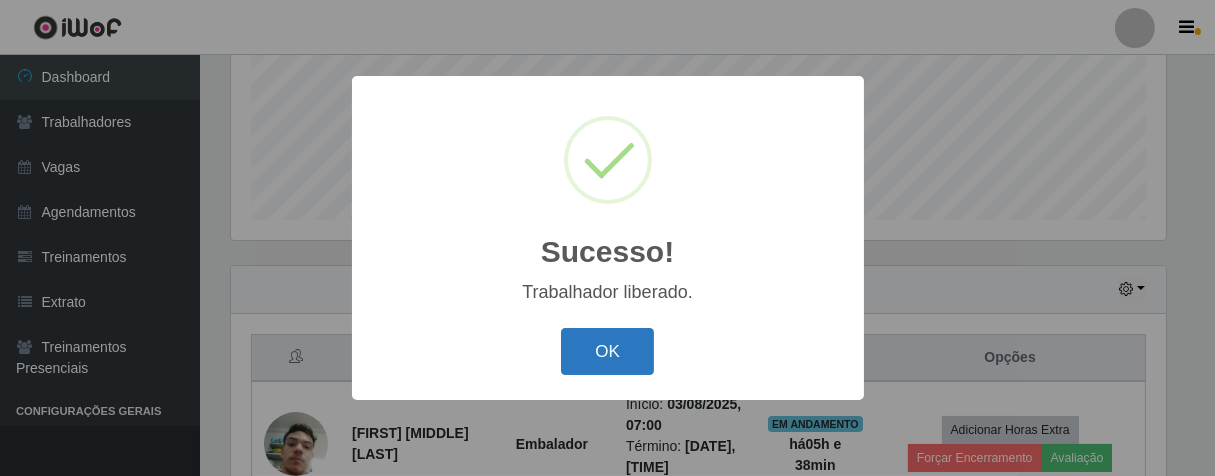 click on "OK" at bounding box center [607, 351] 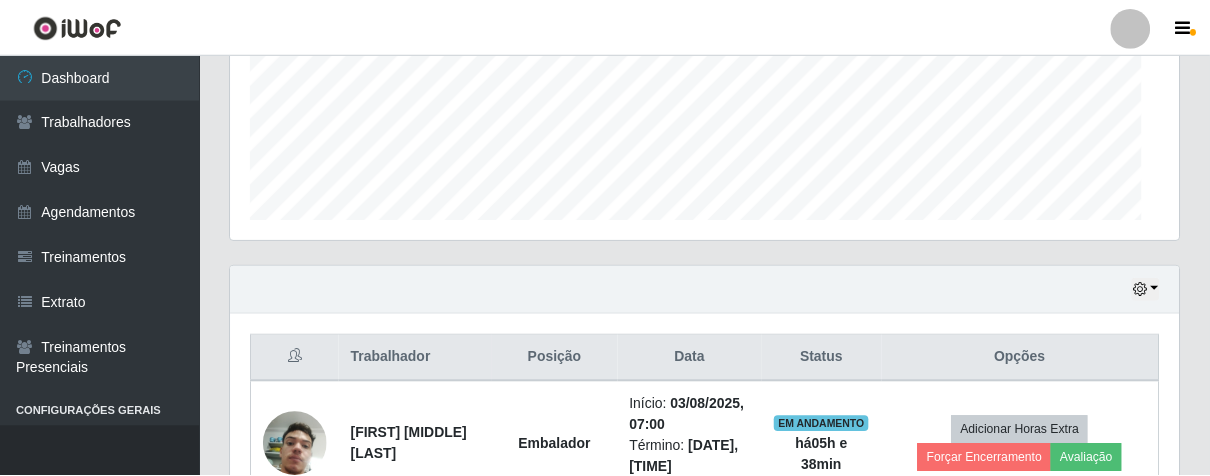scroll, scrollTop: 999584, scrollLeft: 999051, axis: both 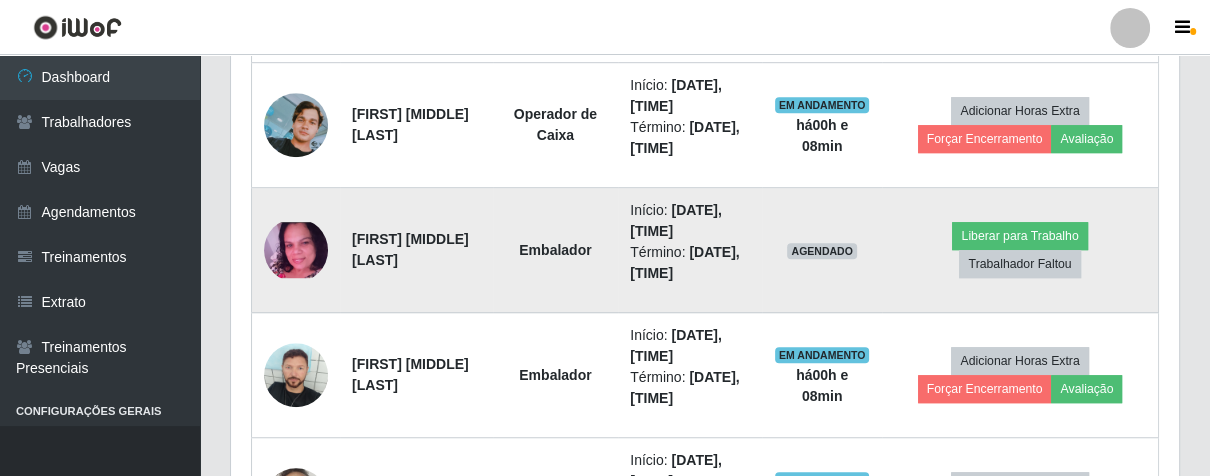 click at bounding box center (296, 250) 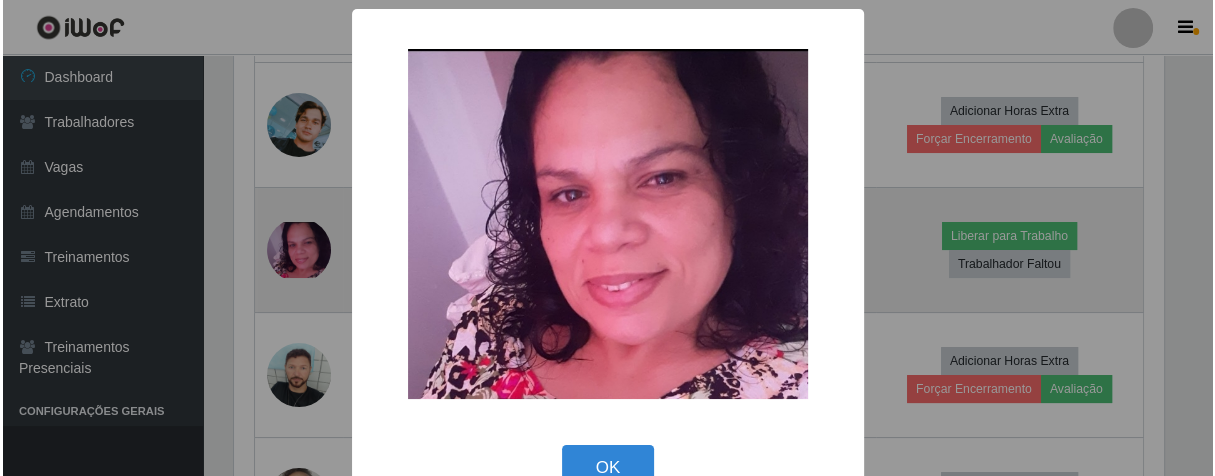 scroll, scrollTop: 999584, scrollLeft: 999064, axis: both 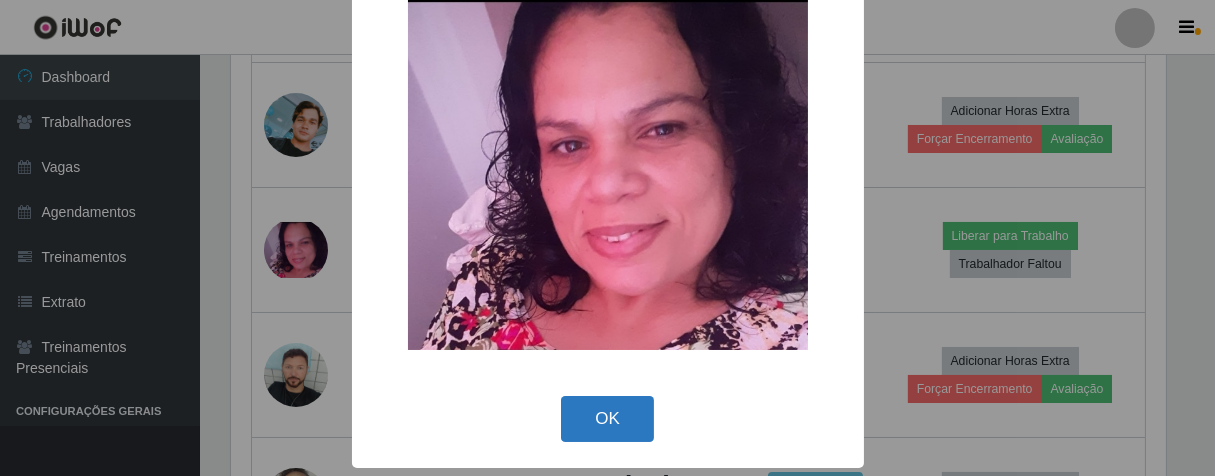 click on "OK" at bounding box center (607, 419) 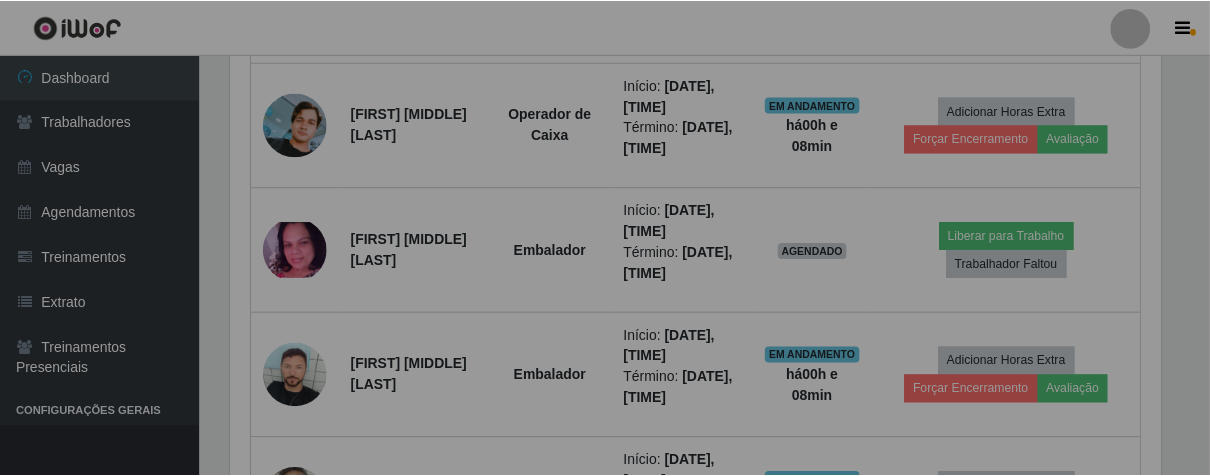 scroll, scrollTop: 1161, scrollLeft: 0, axis: vertical 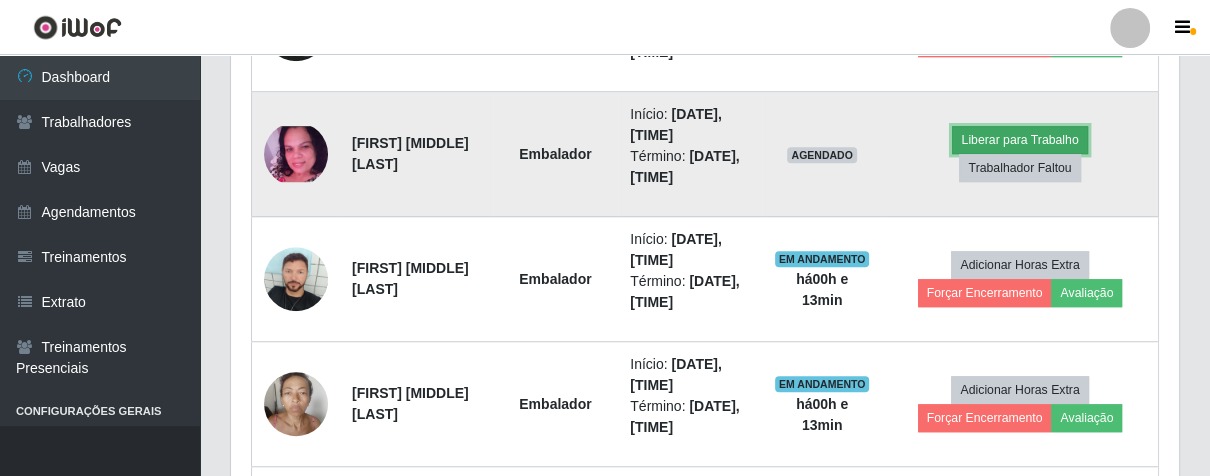 click on "Liberar para Trabalho" at bounding box center [1019, 140] 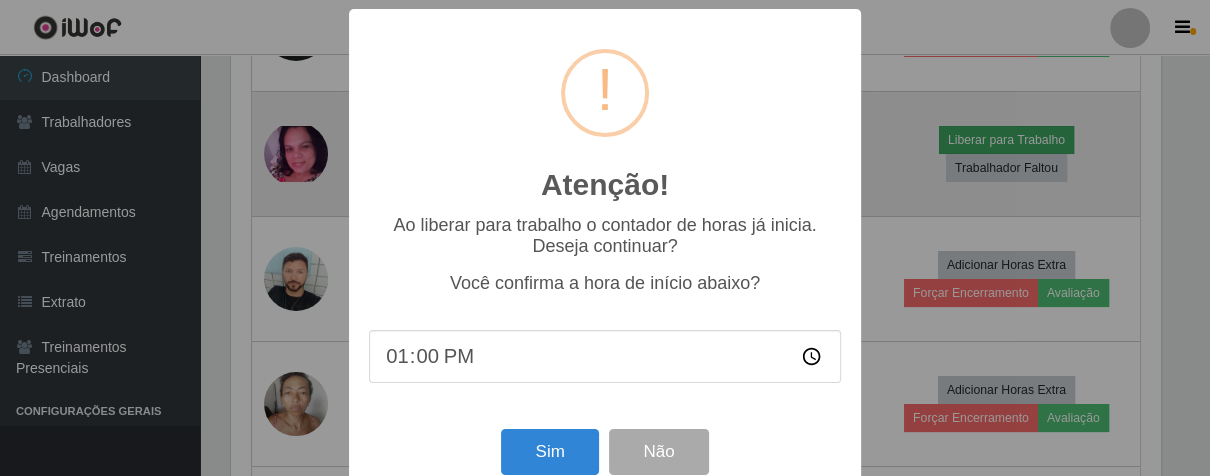 scroll, scrollTop: 999584, scrollLeft: 999064, axis: both 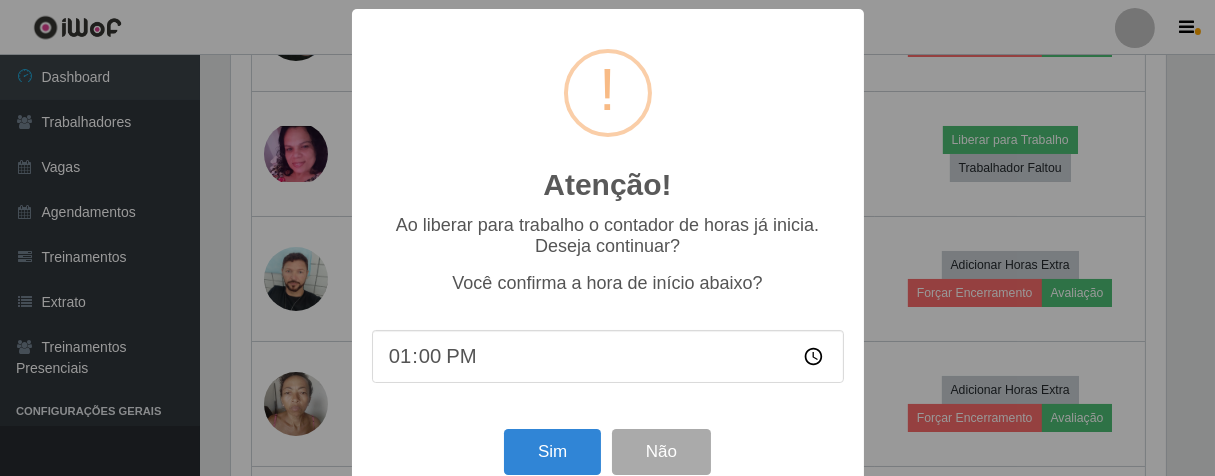 drag, startPoint x: 423, startPoint y: 359, endPoint x: 431, endPoint y: 339, distance: 21.540659 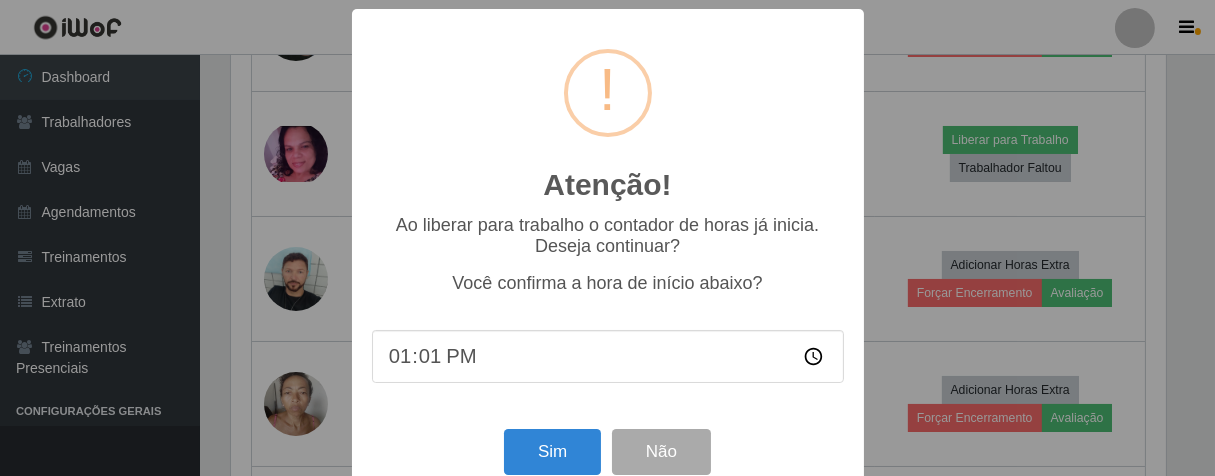type on "13:10" 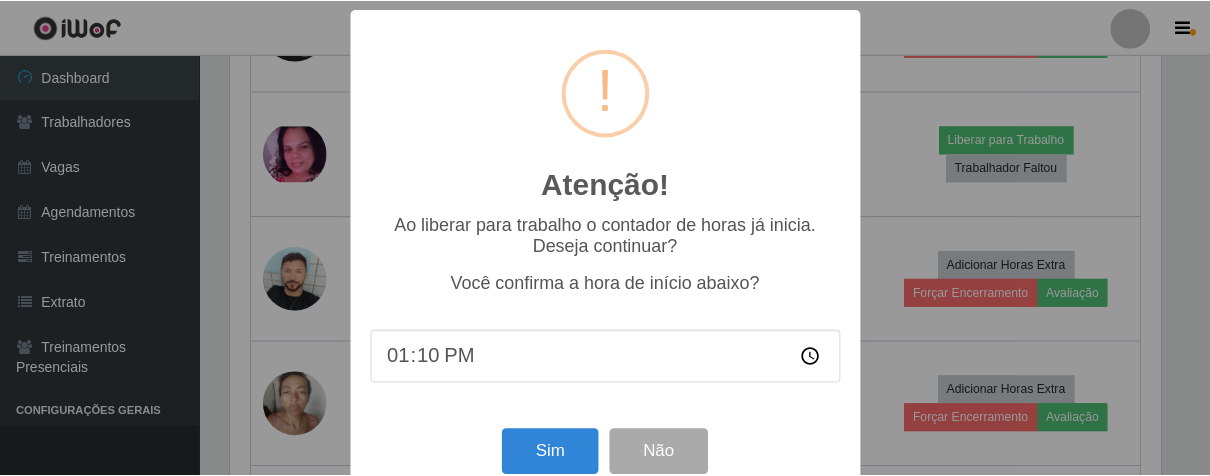 scroll, scrollTop: 44, scrollLeft: 0, axis: vertical 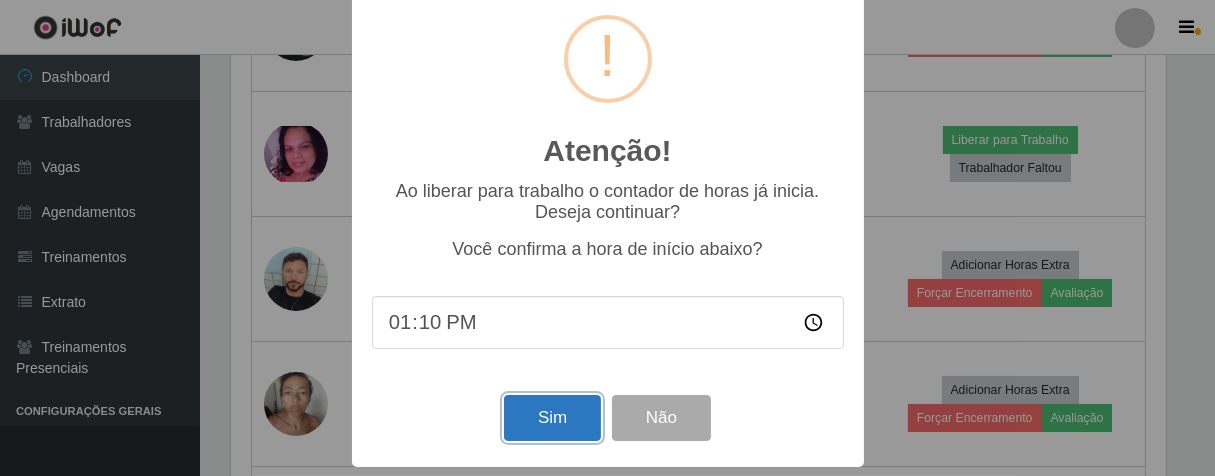 click on "Sim" at bounding box center [552, 418] 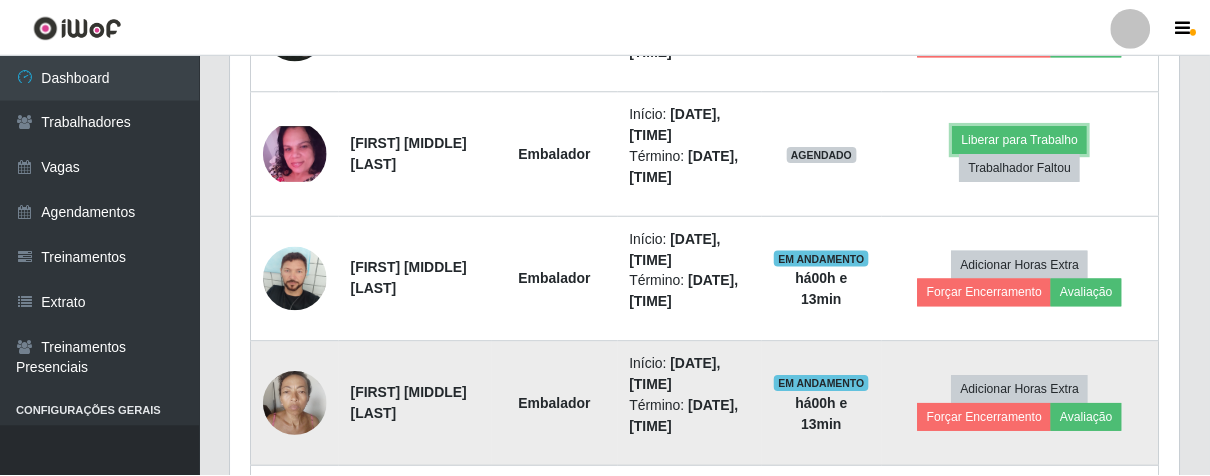 scroll, scrollTop: 999584, scrollLeft: 999051, axis: both 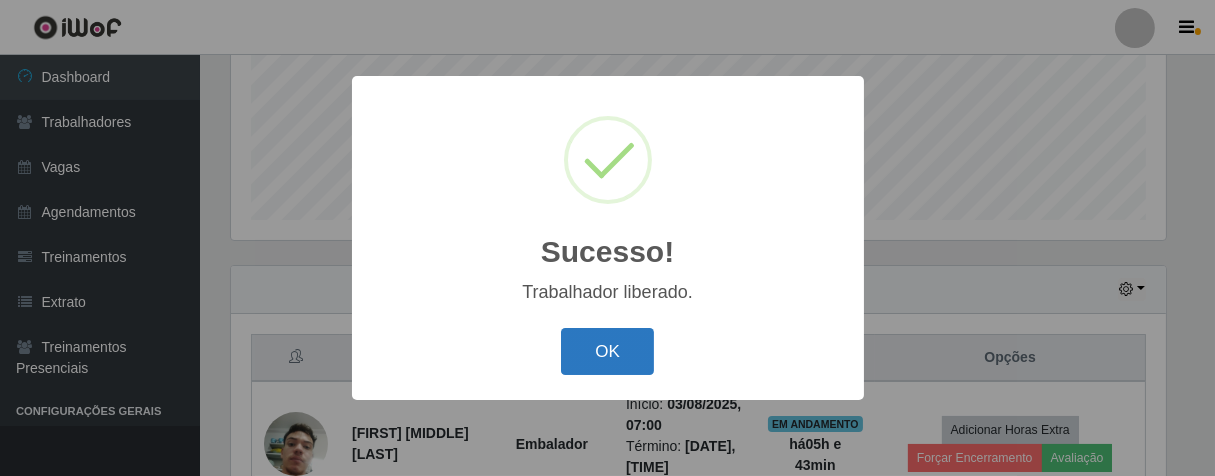 click on "OK" at bounding box center [607, 351] 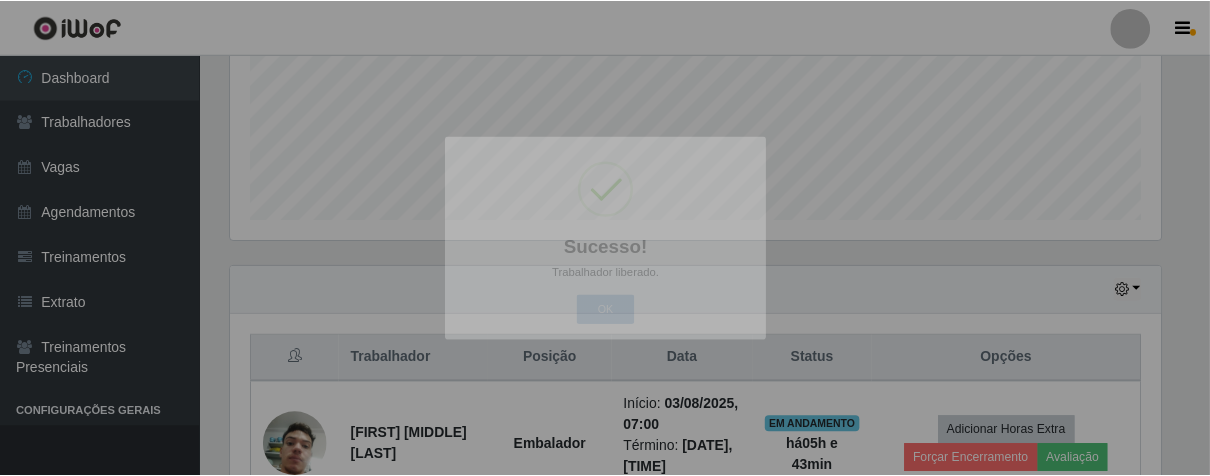 scroll, scrollTop: 939, scrollLeft: 0, axis: vertical 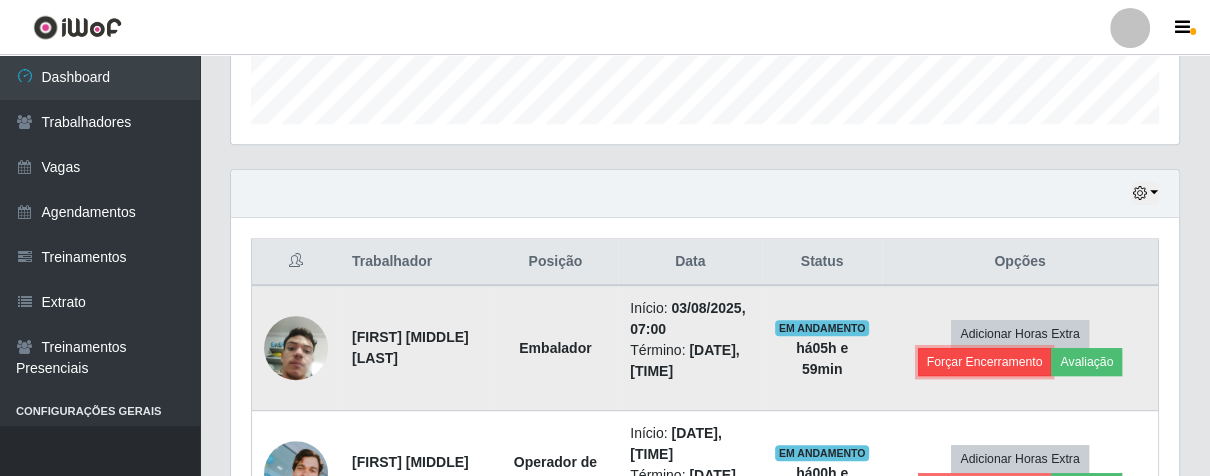 click on "Forçar Encerramento" at bounding box center (985, 362) 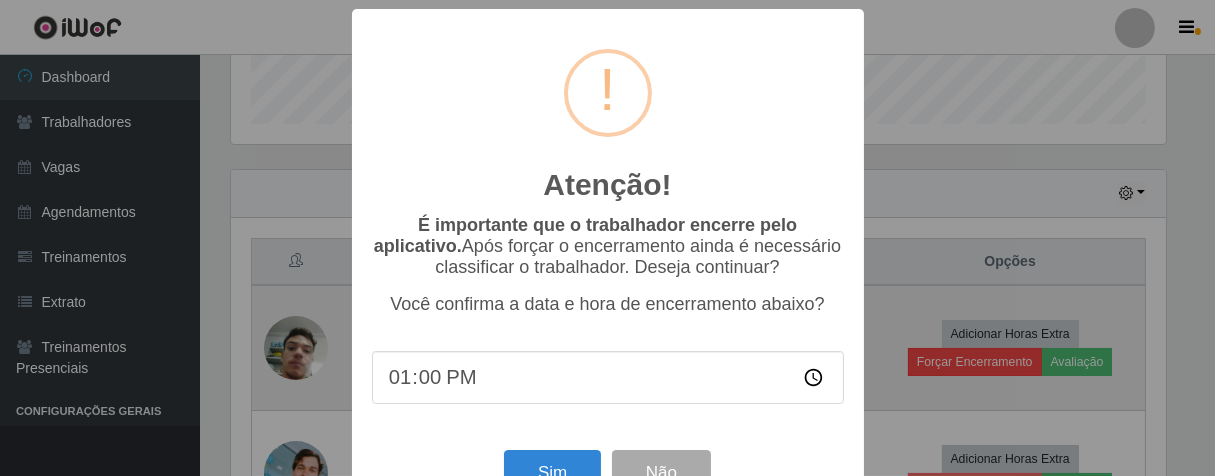 scroll, scrollTop: 999584, scrollLeft: 999064, axis: both 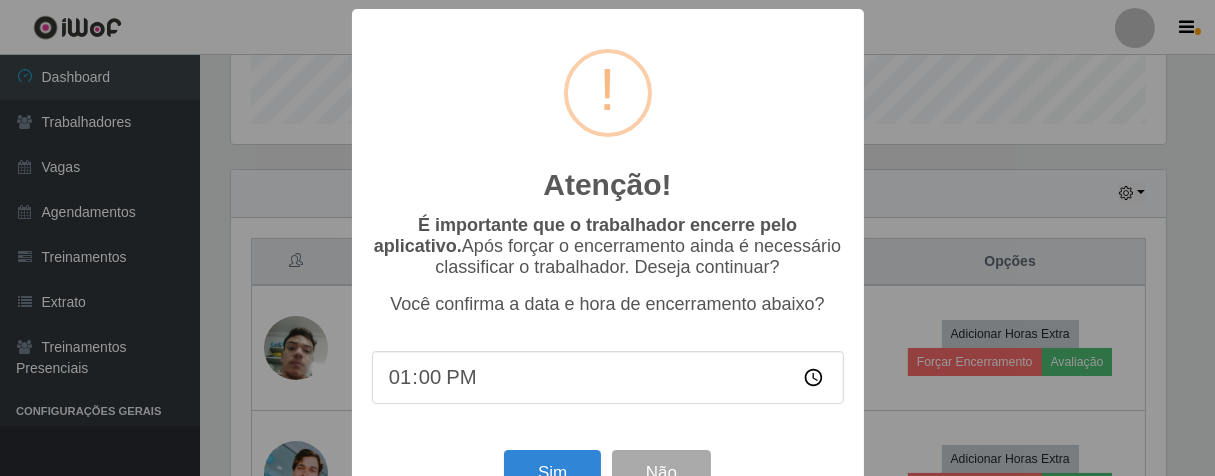 click on "13:00" at bounding box center (608, 377) 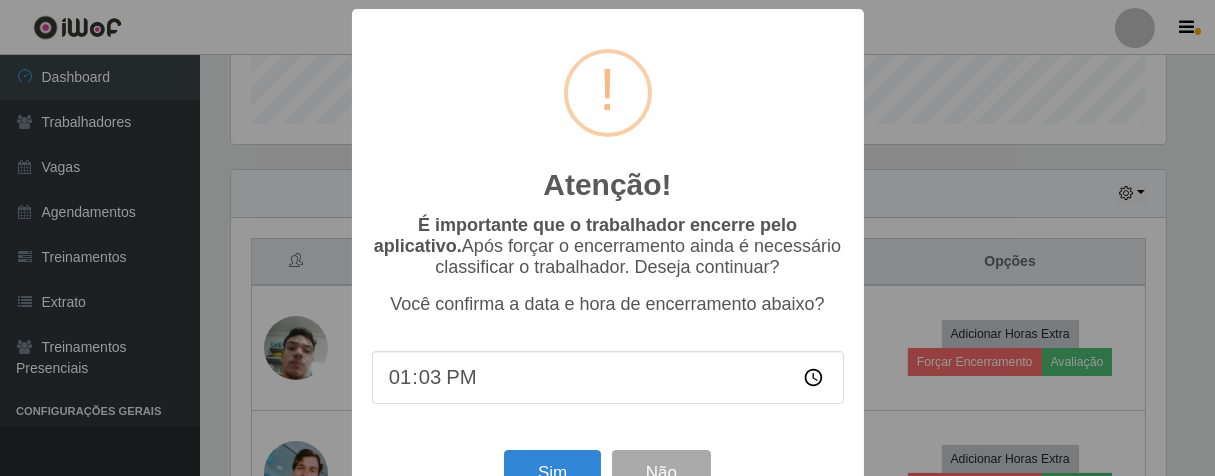 type on "13:30" 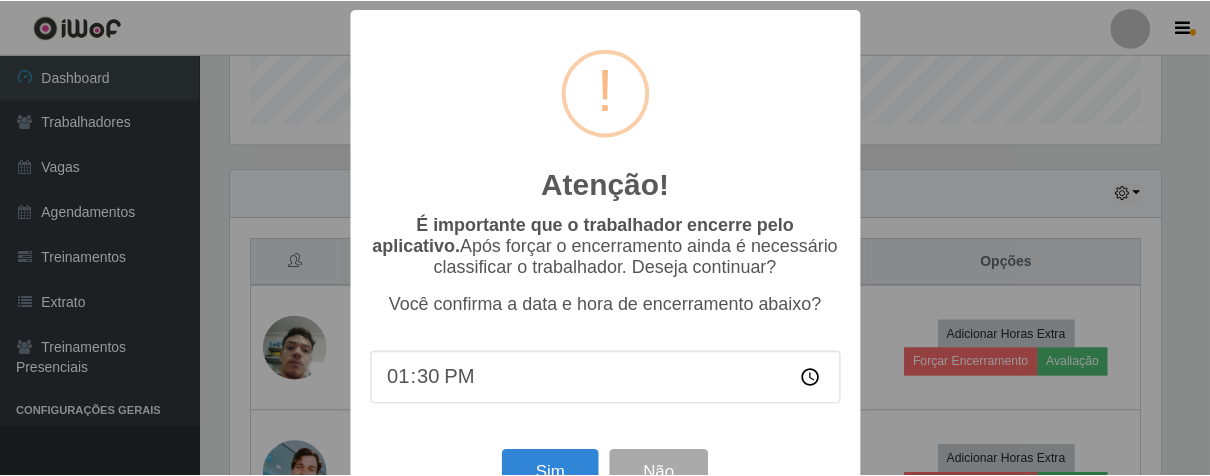 scroll, scrollTop: 69, scrollLeft: 0, axis: vertical 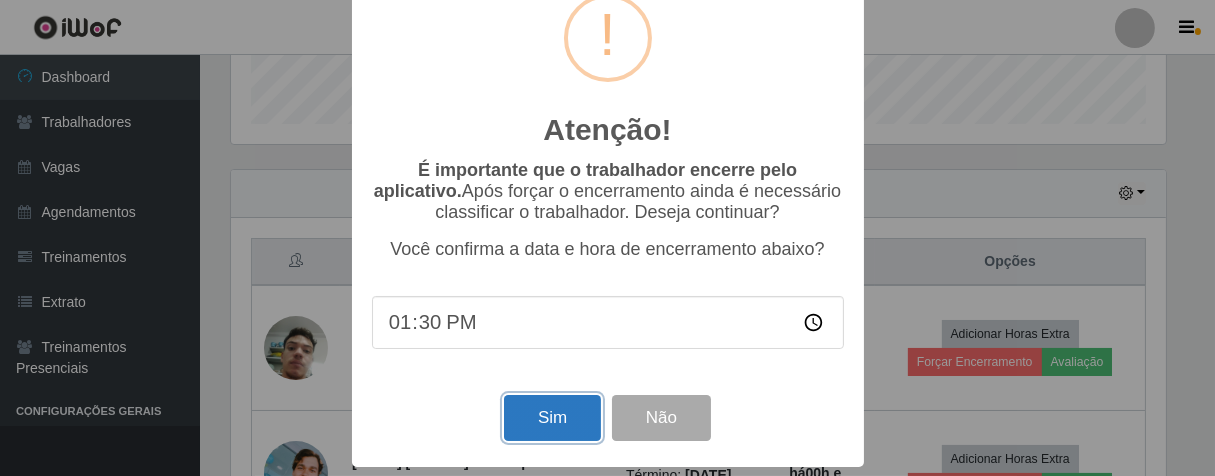 click on "Sim" at bounding box center (552, 418) 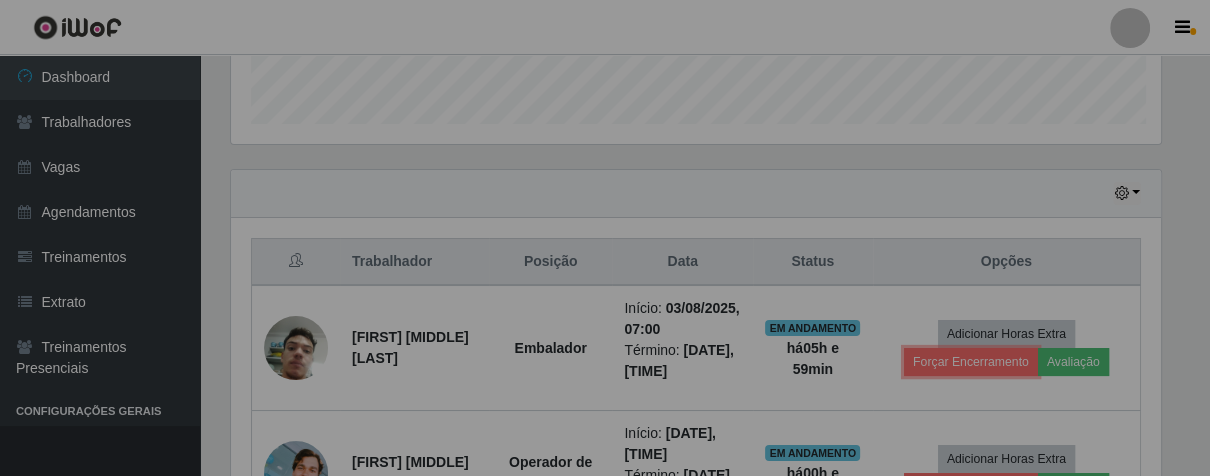 scroll, scrollTop: 999584, scrollLeft: 999051, axis: both 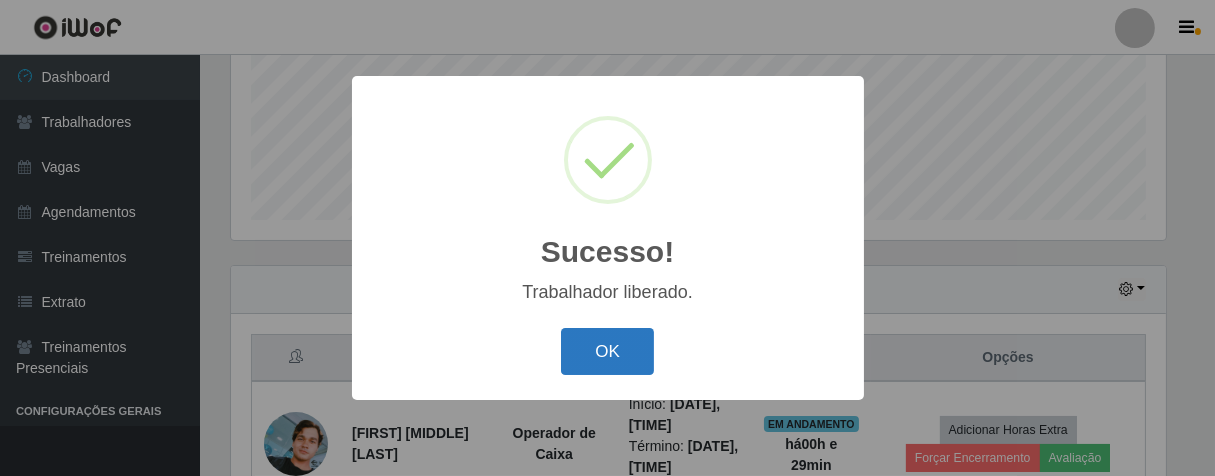 click on "OK" at bounding box center (607, 351) 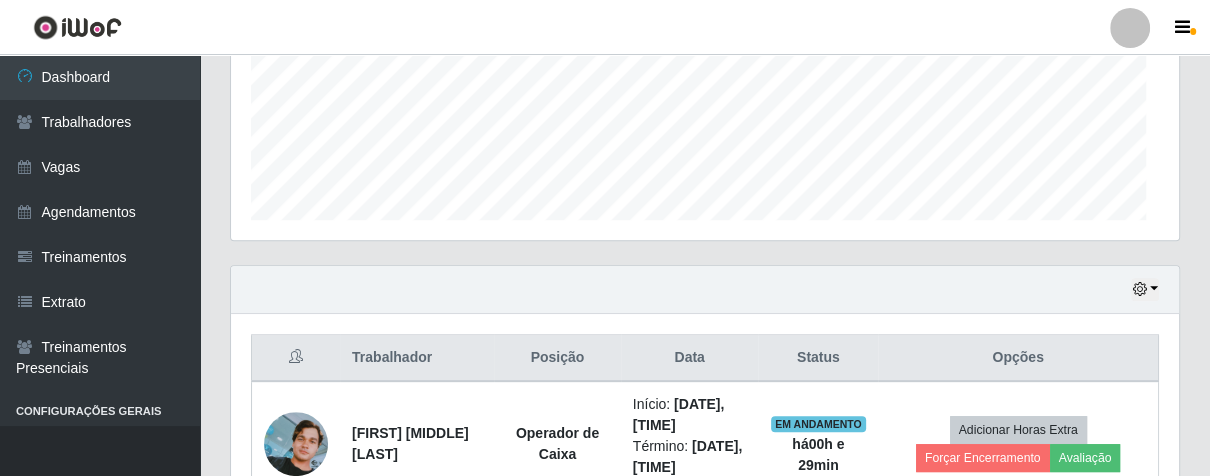 scroll, scrollTop: 999584, scrollLeft: 999051, axis: both 